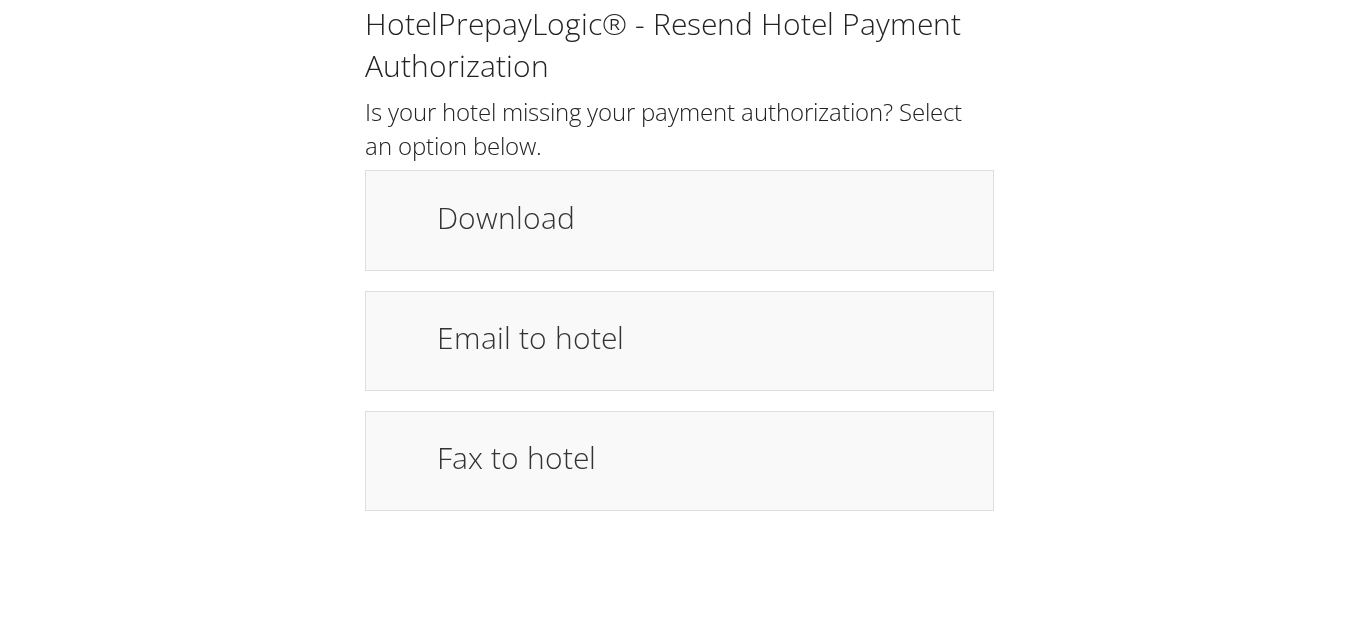 scroll, scrollTop: 0, scrollLeft: 0, axis: both 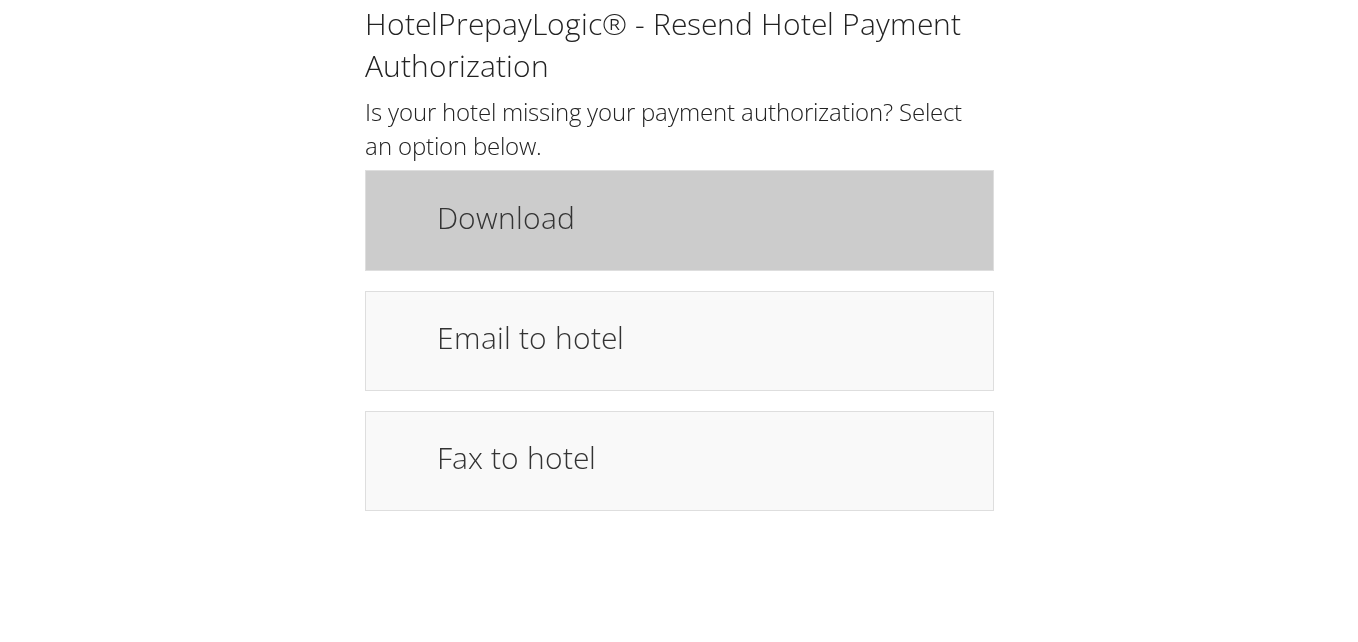 click on "Download" at bounding box center (679, 220) 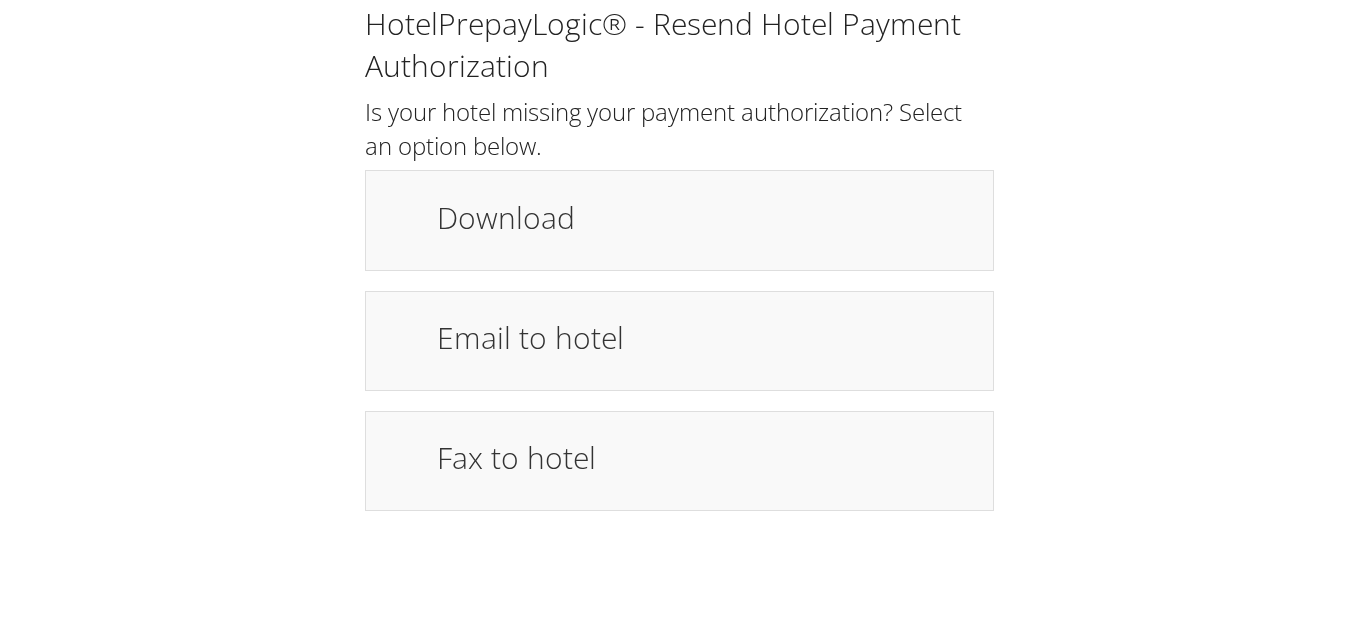 click on "HotelPrepayLogic® - Resend Hotel Payment Authorization" at bounding box center (679, 45) 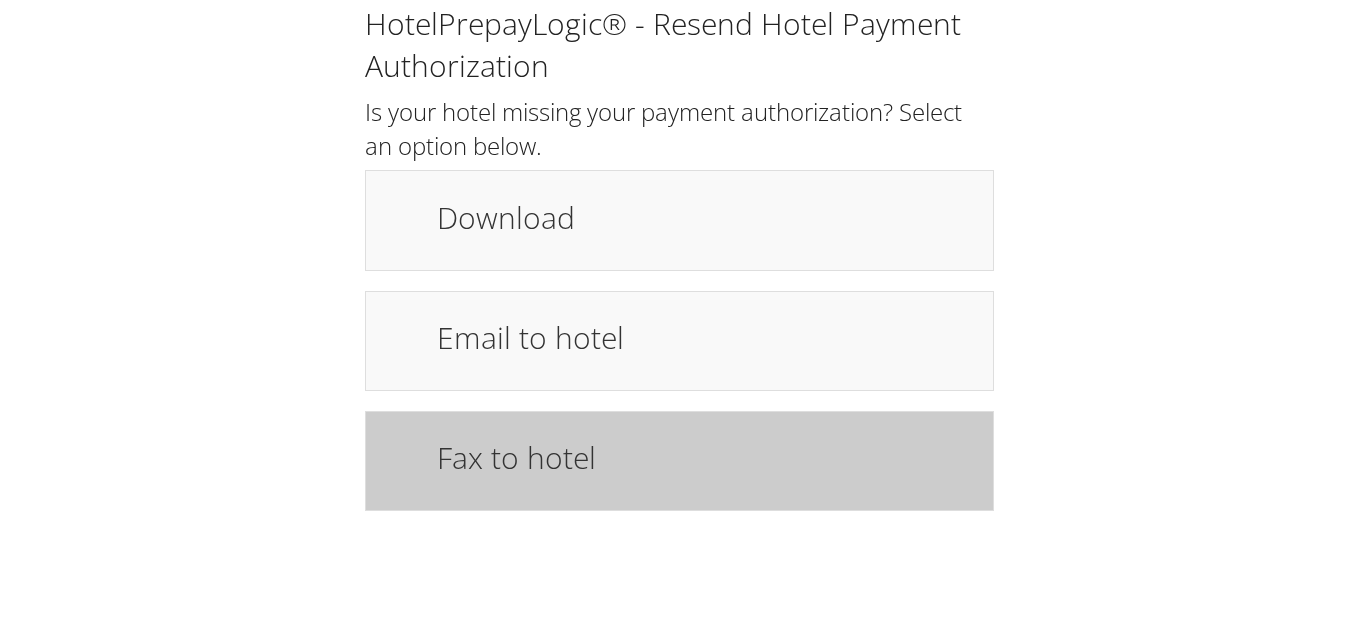 click on "Fax to hotel" at bounding box center [705, 457] 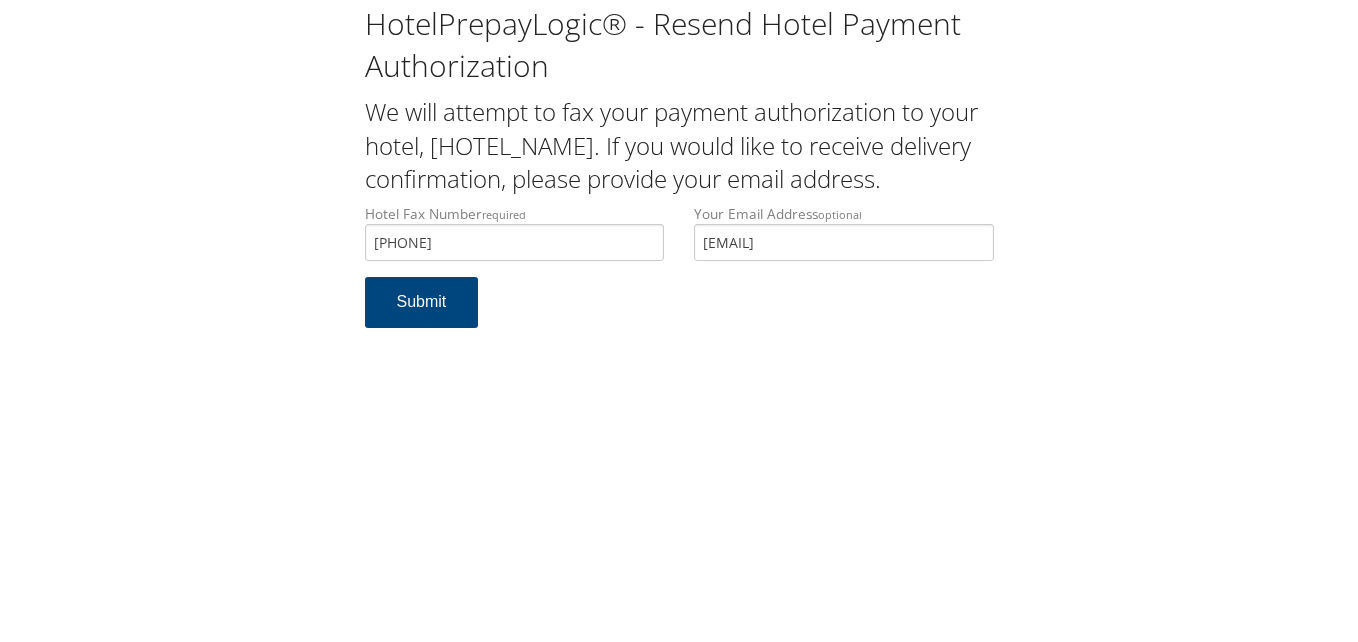 scroll, scrollTop: 0, scrollLeft: 0, axis: both 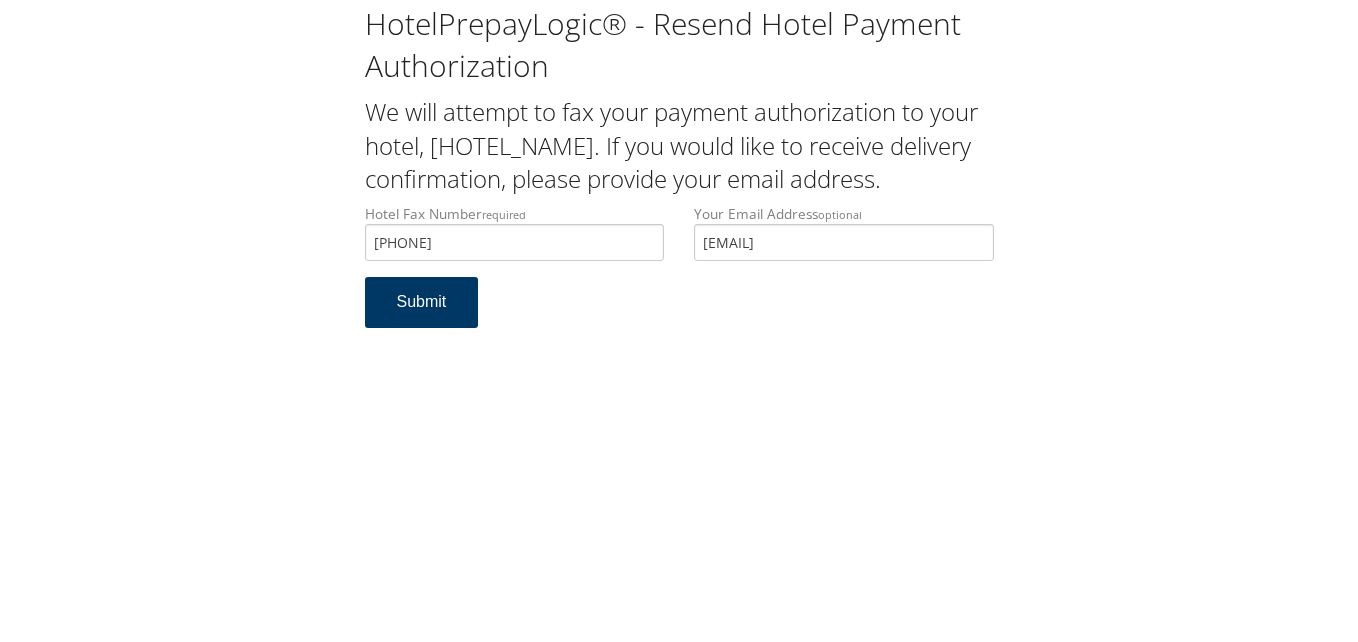 click on "Submit" at bounding box center (422, 302) 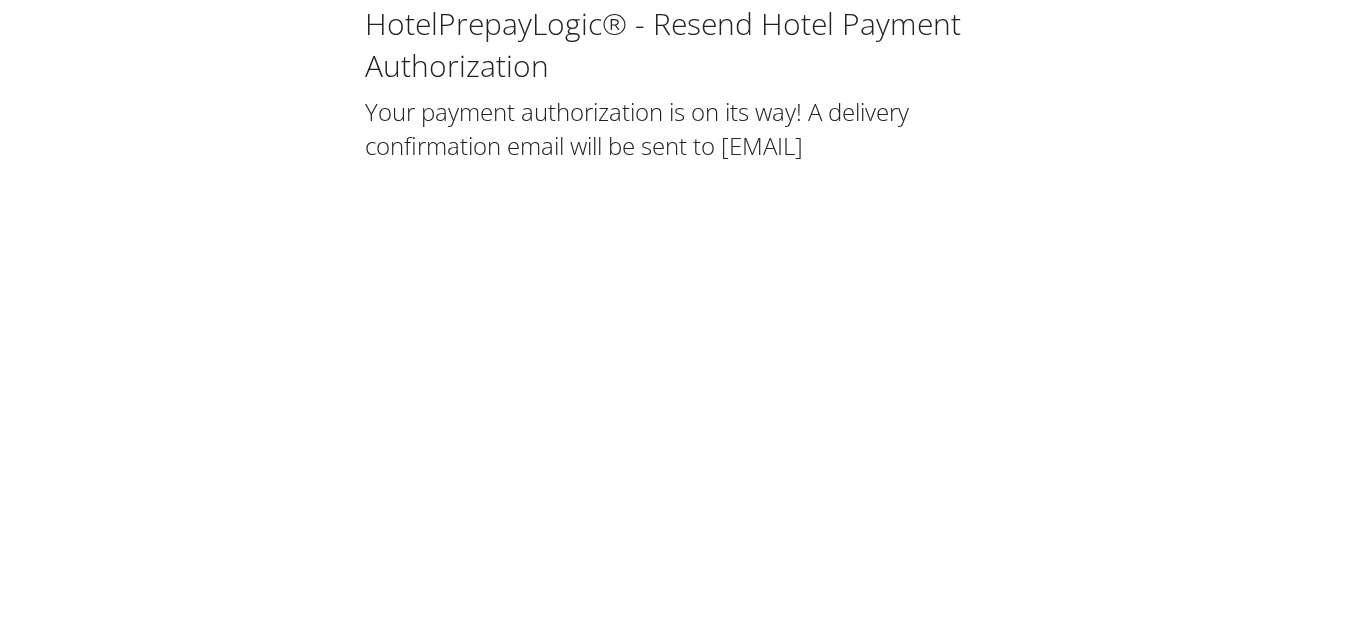 scroll, scrollTop: 0, scrollLeft: 0, axis: both 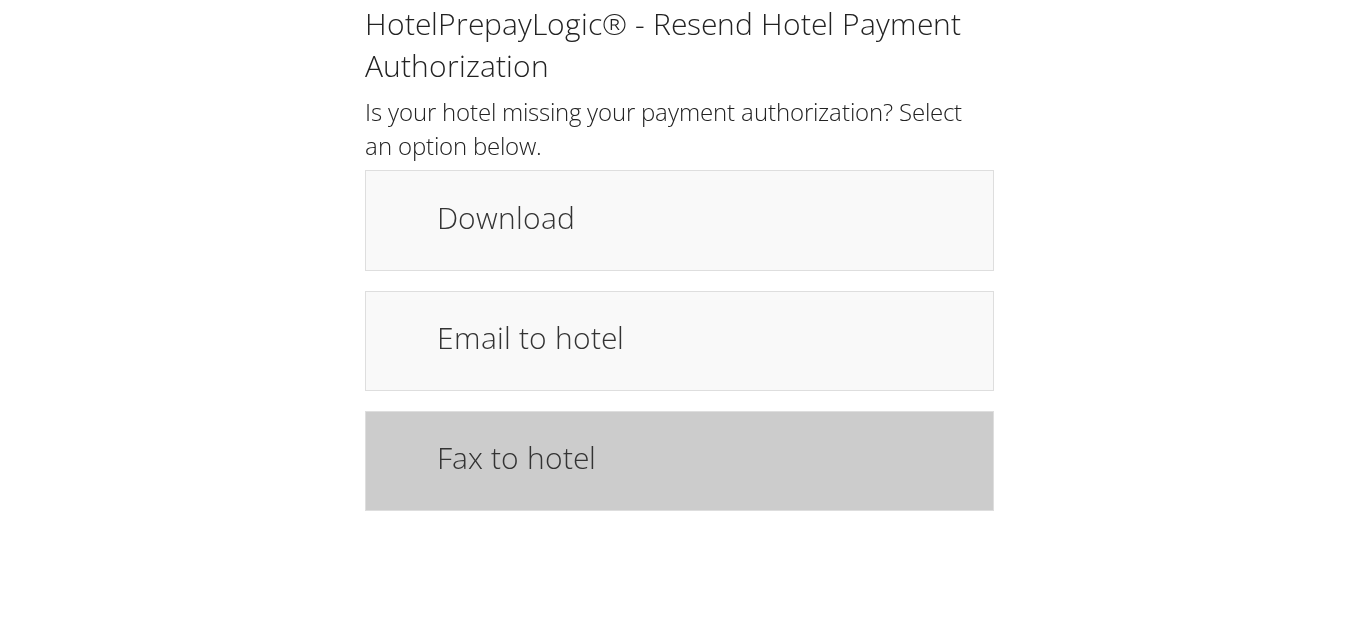 click on "Fax to hotel" at bounding box center (679, 461) 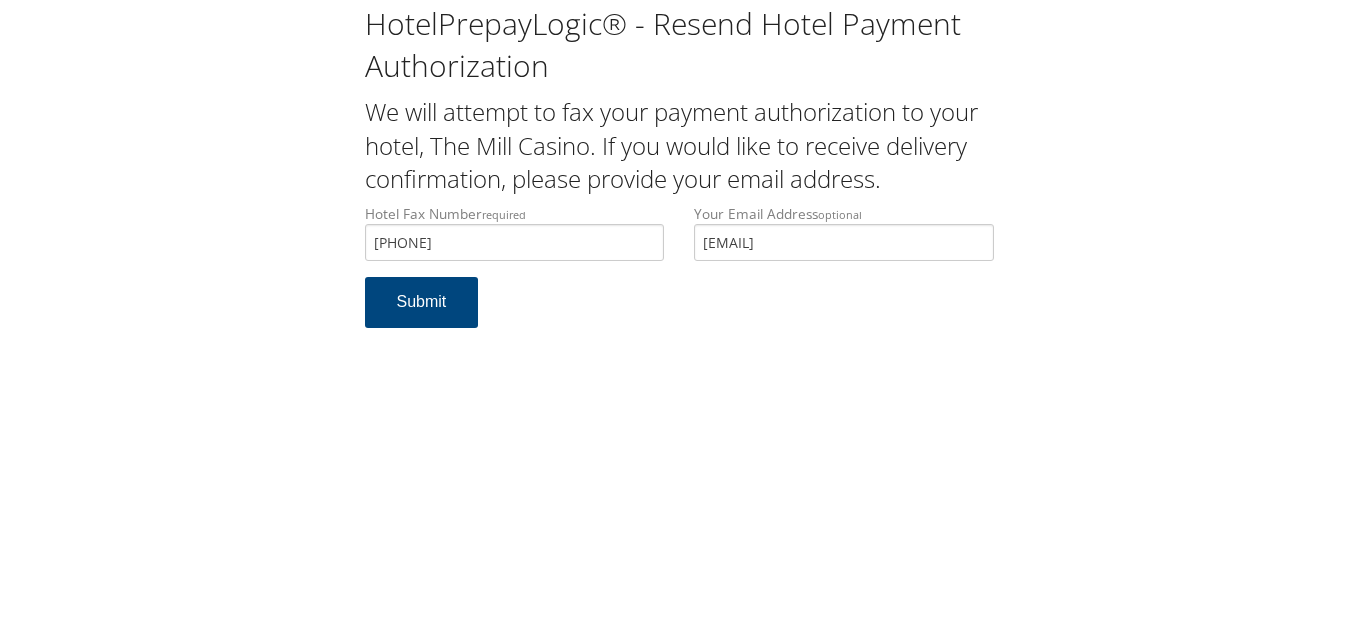 scroll, scrollTop: 0, scrollLeft: 0, axis: both 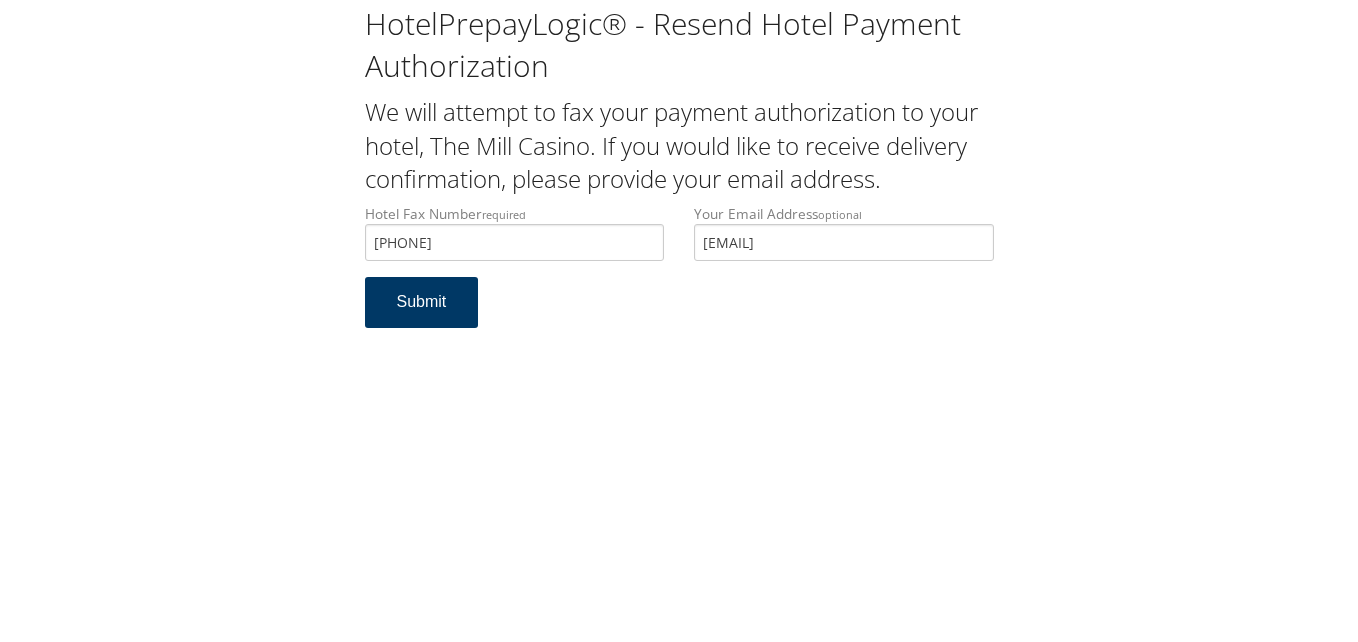 click on "Submit" at bounding box center (422, 302) 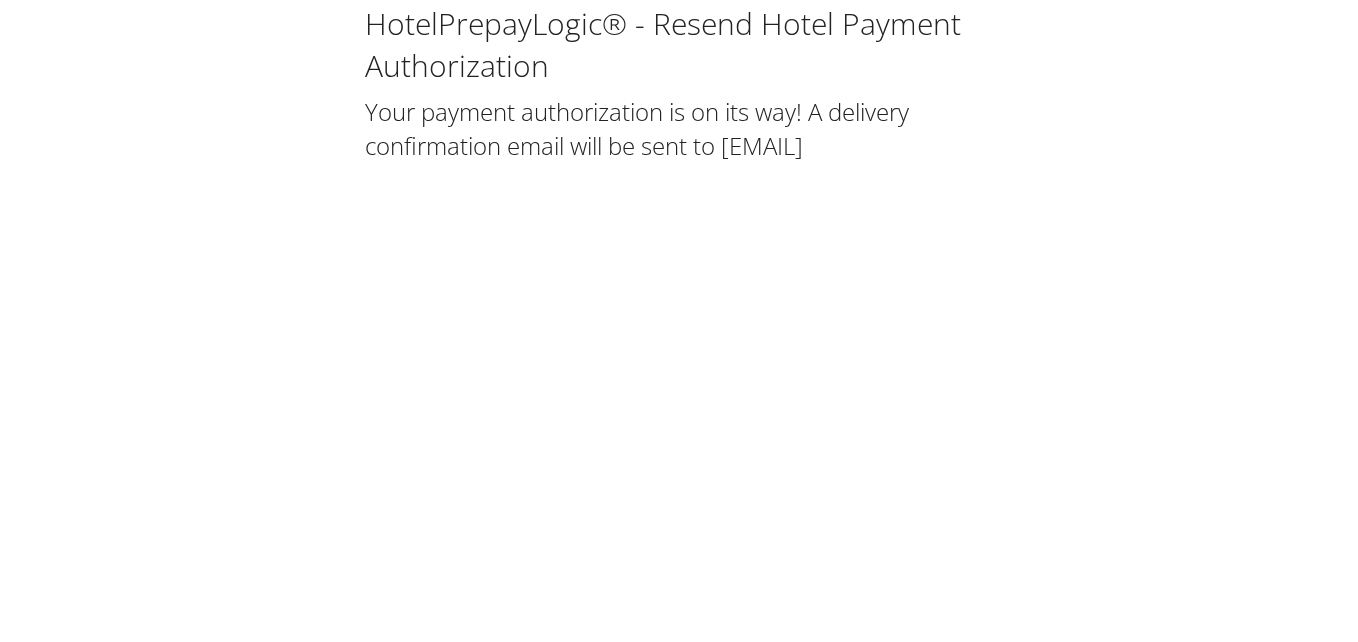 scroll, scrollTop: 0, scrollLeft: 0, axis: both 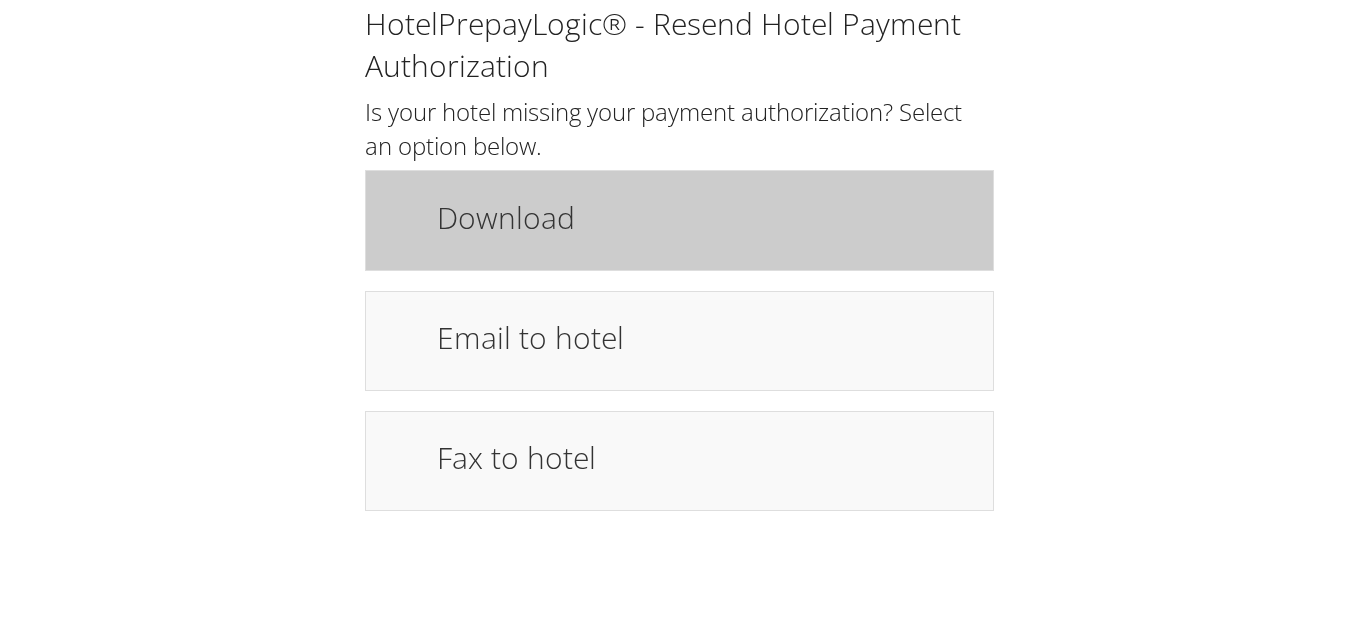 click on "Download" at bounding box center [679, 220] 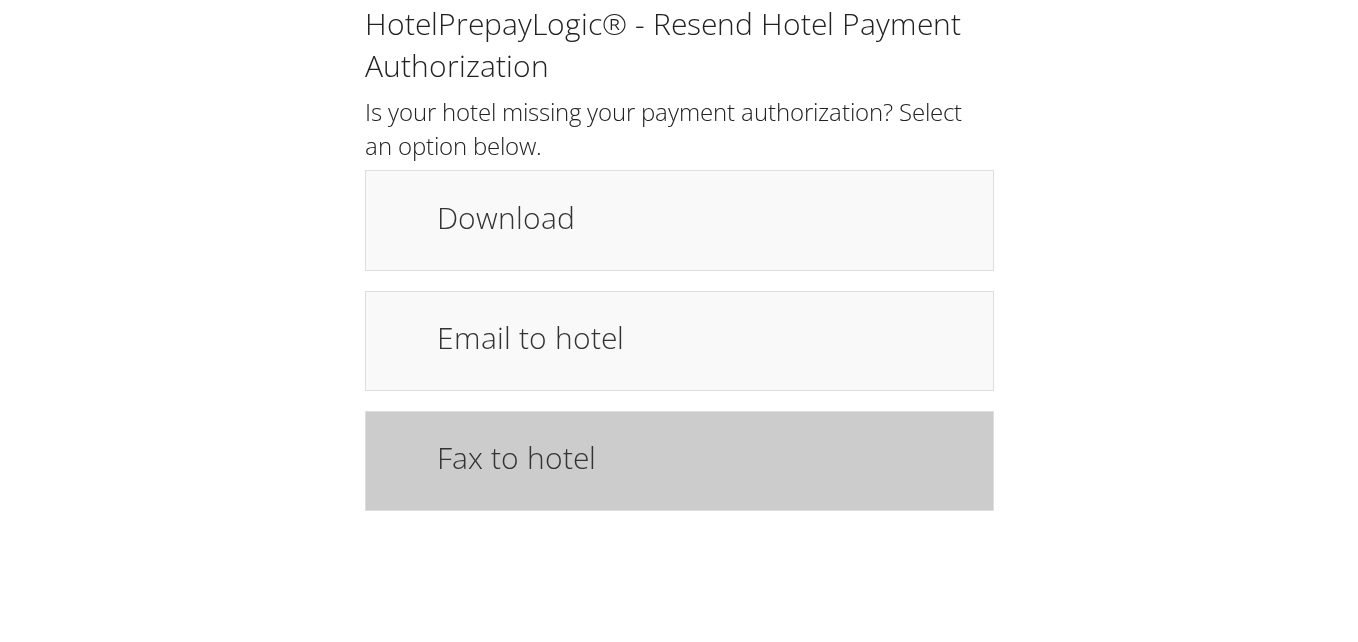 click on "Fax to hotel" at bounding box center [705, 461] 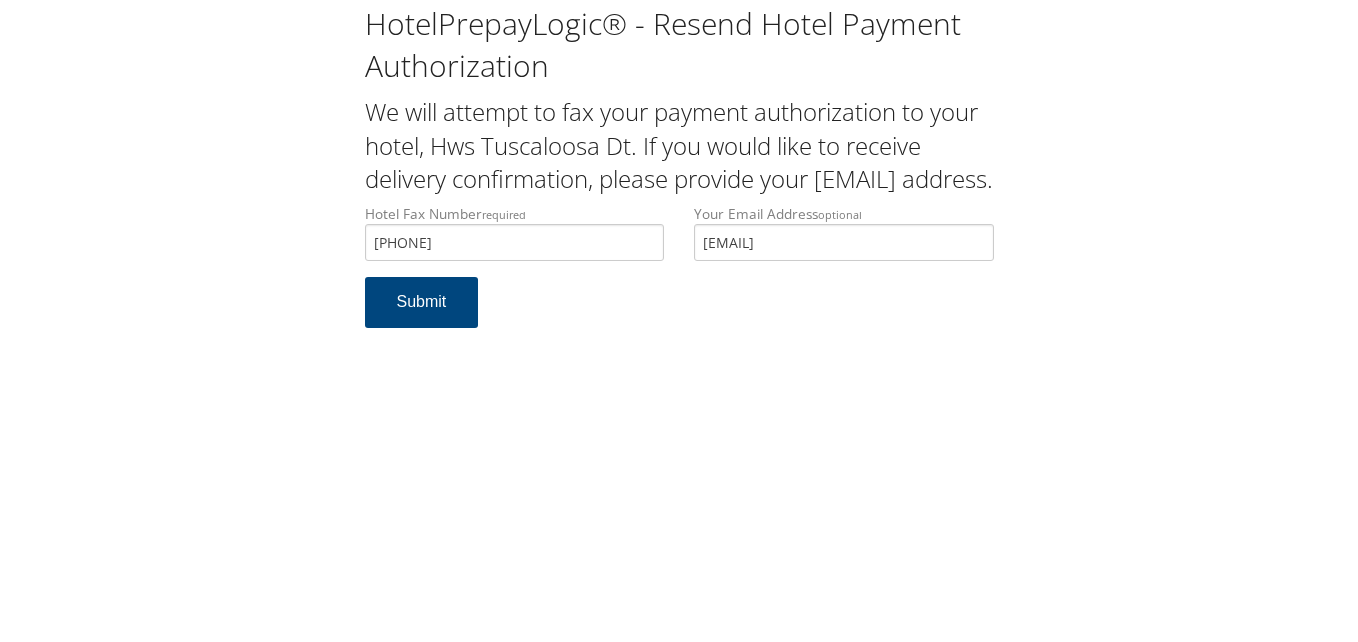 scroll, scrollTop: 0, scrollLeft: 0, axis: both 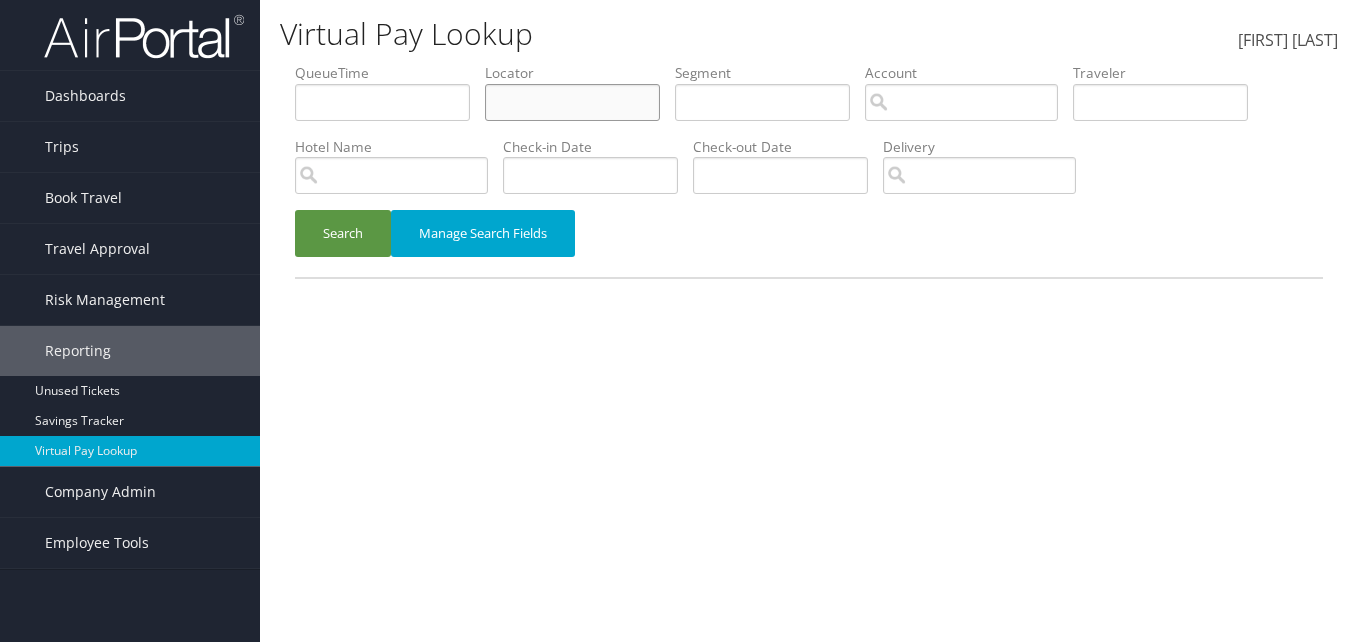 click at bounding box center [382, 102] 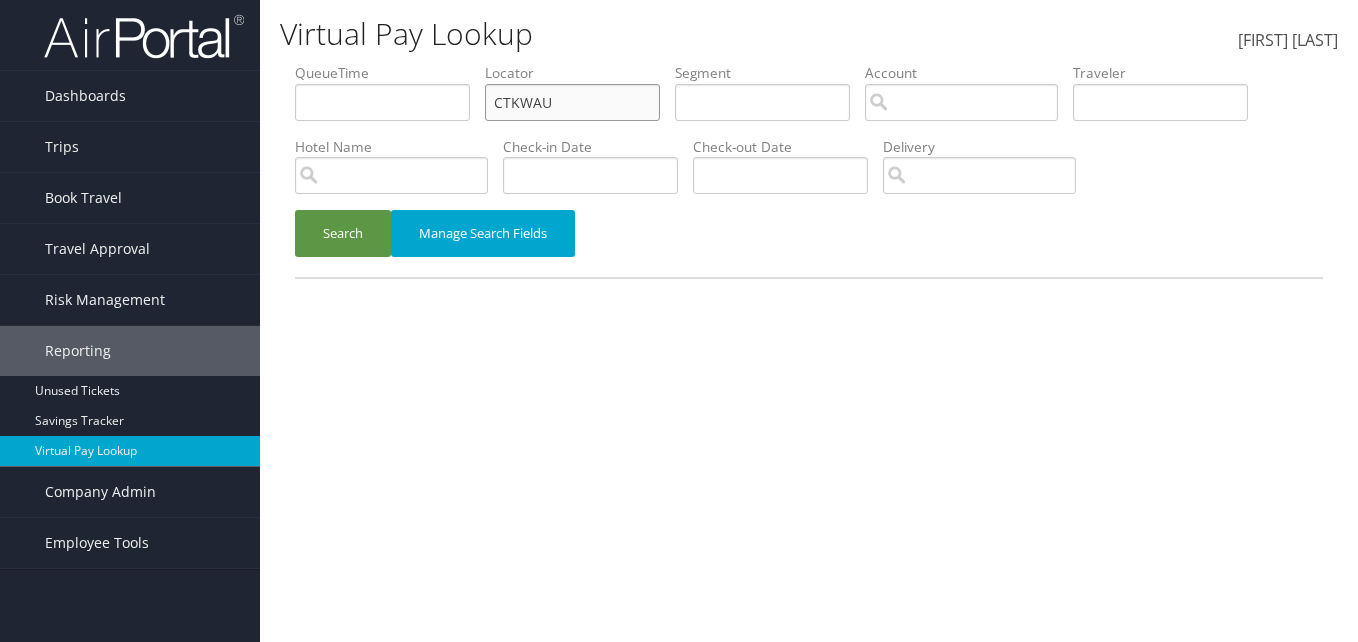 click on "CTKWAU" at bounding box center [382, 102] 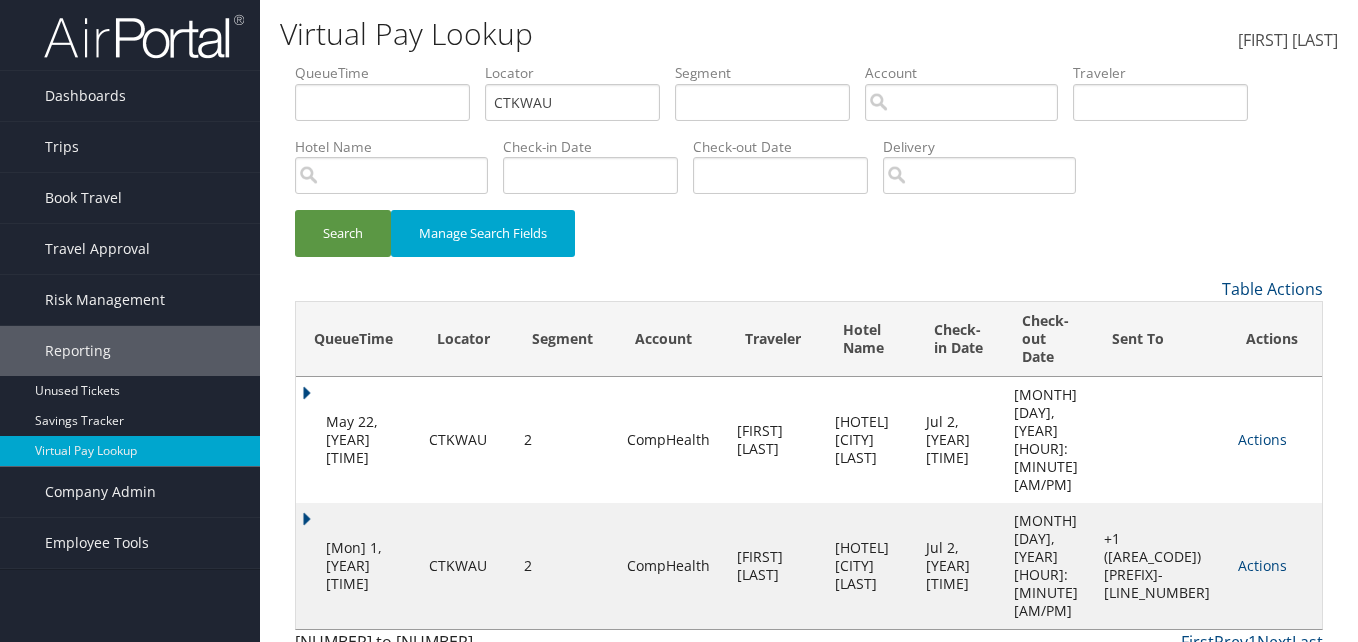 click on "Jul 1, 2025 12:03 AM" at bounding box center [357, 566] 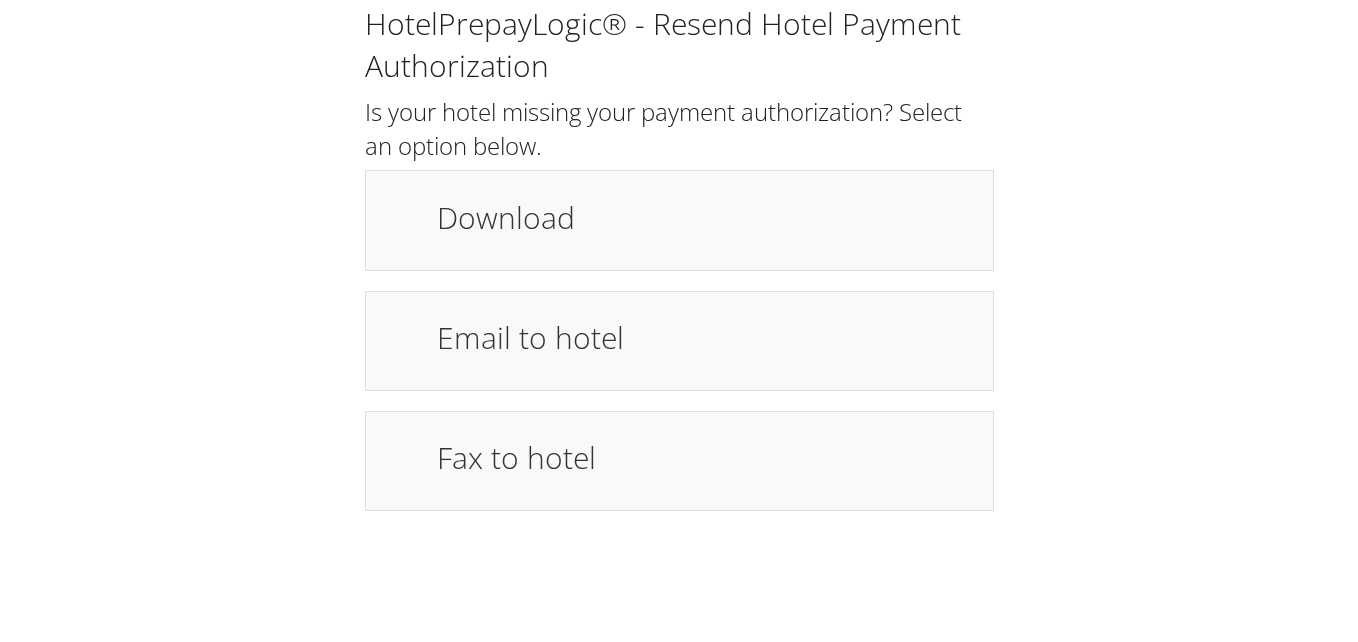 scroll, scrollTop: 0, scrollLeft: 0, axis: both 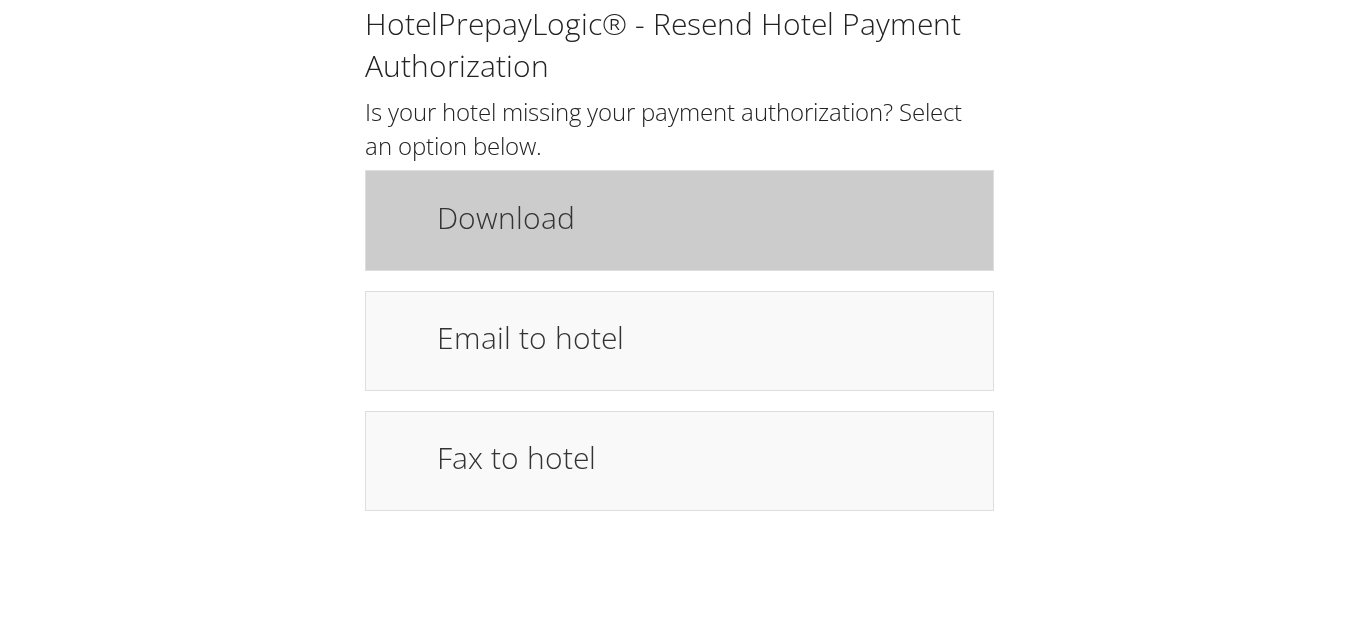 click on "Download" at bounding box center [679, 220] 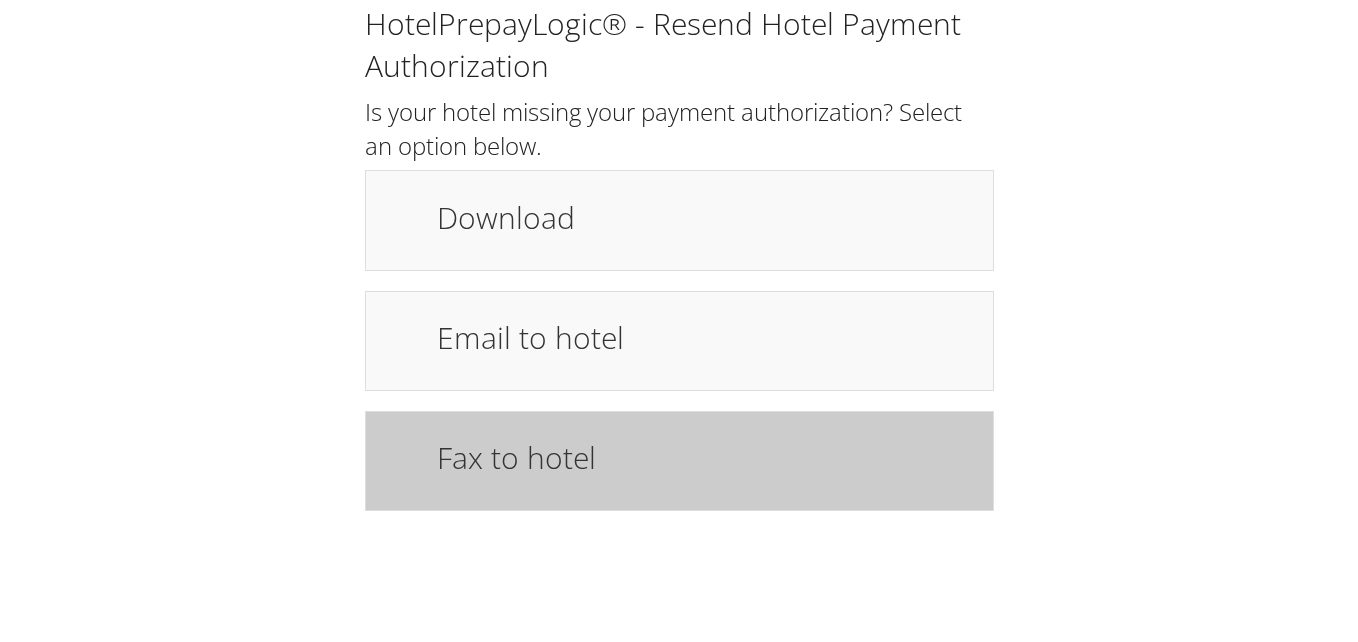 click on "Fax to hotel" at bounding box center [705, 457] 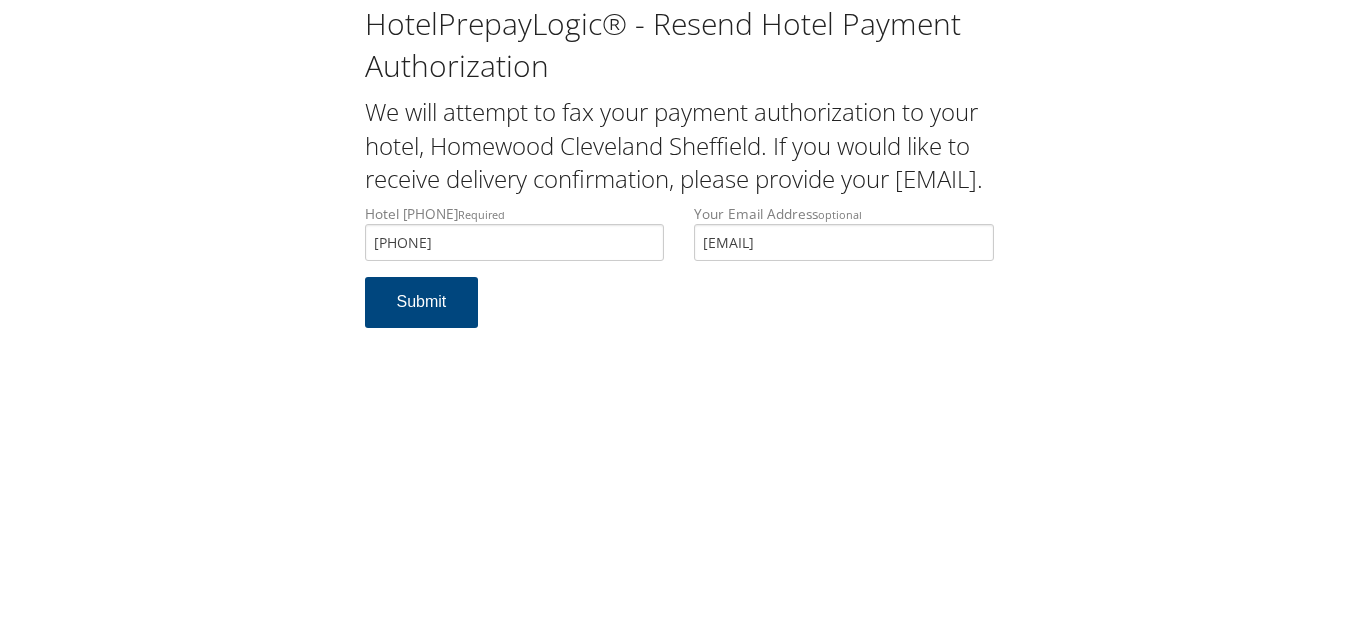 scroll, scrollTop: 0, scrollLeft: 0, axis: both 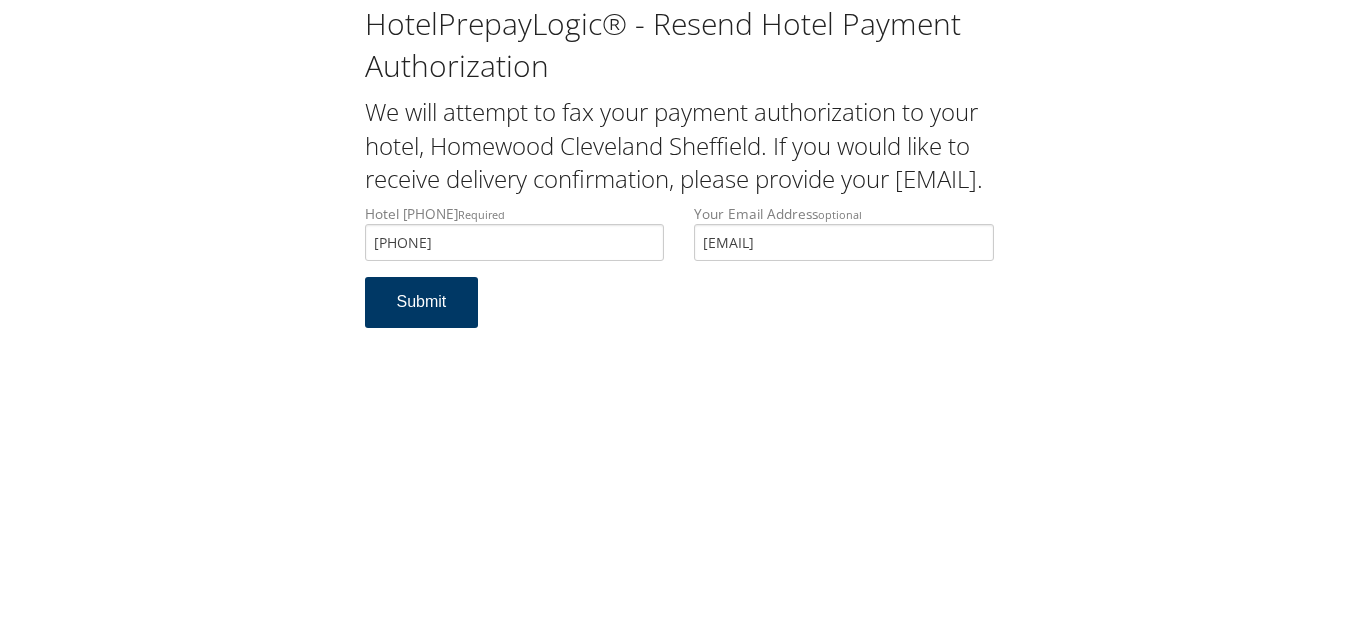 click on "Submit" at bounding box center [422, 302] 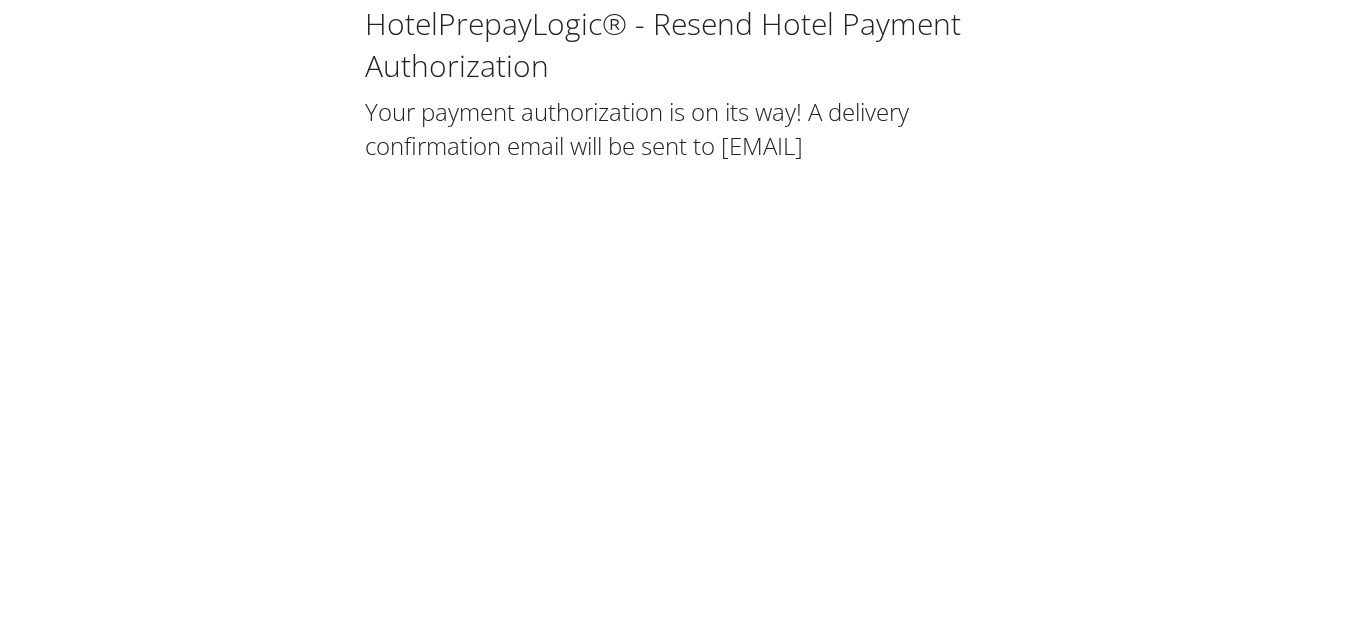 scroll, scrollTop: 0, scrollLeft: 0, axis: both 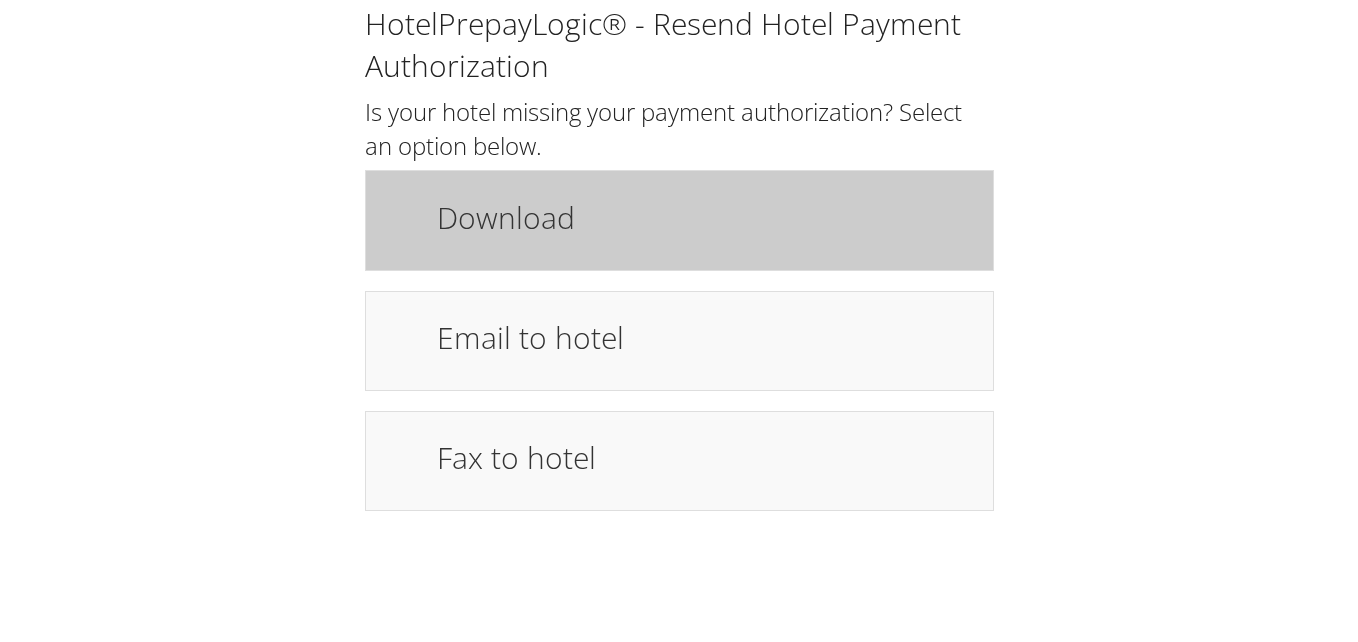 click on "Download" at bounding box center (679, 220) 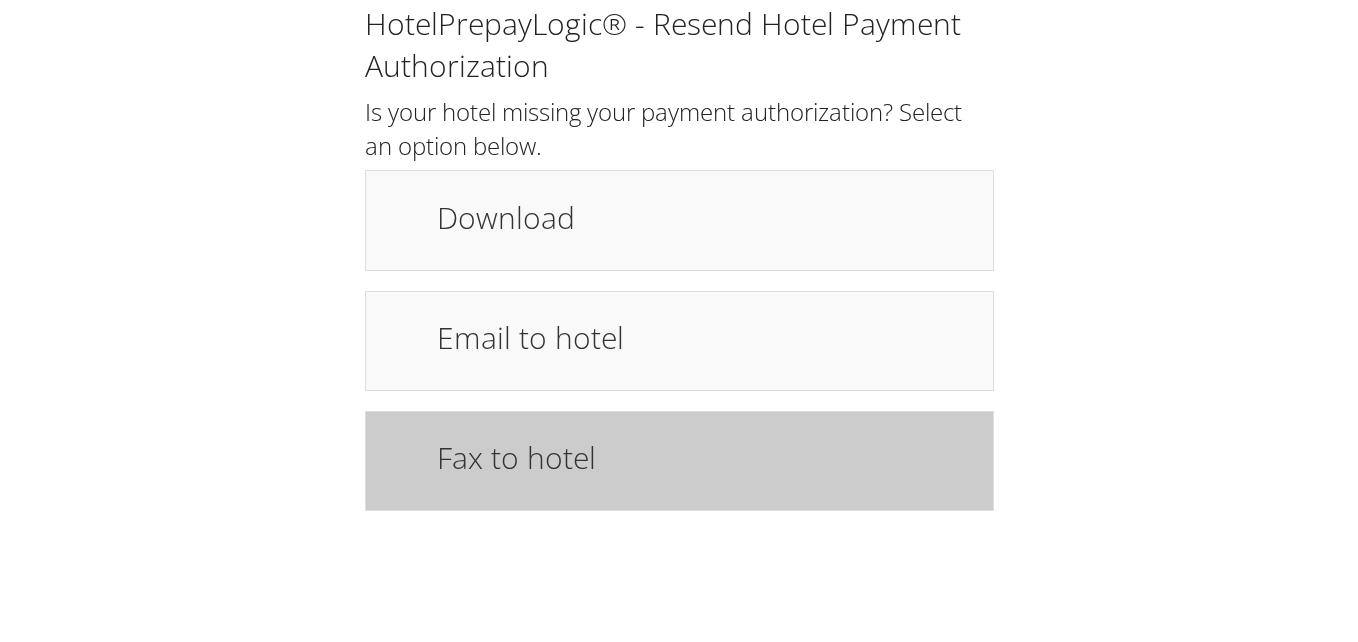click on "Fax to hotel" at bounding box center (705, 457) 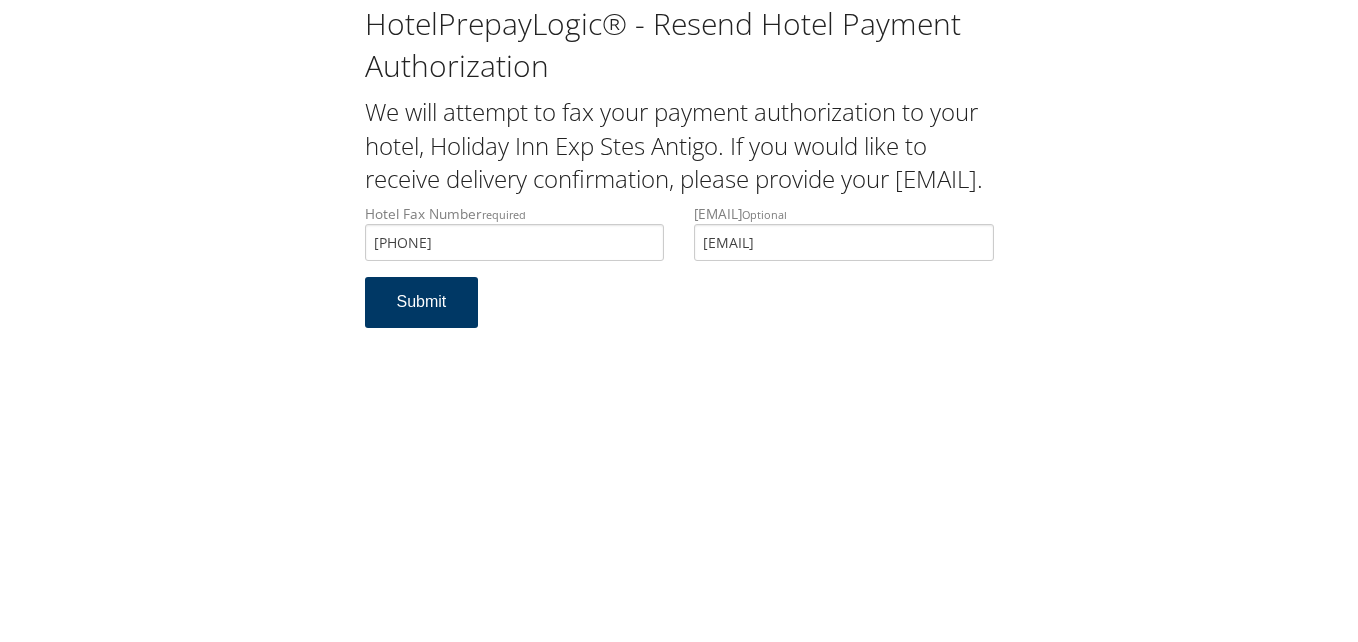 scroll, scrollTop: 0, scrollLeft: 0, axis: both 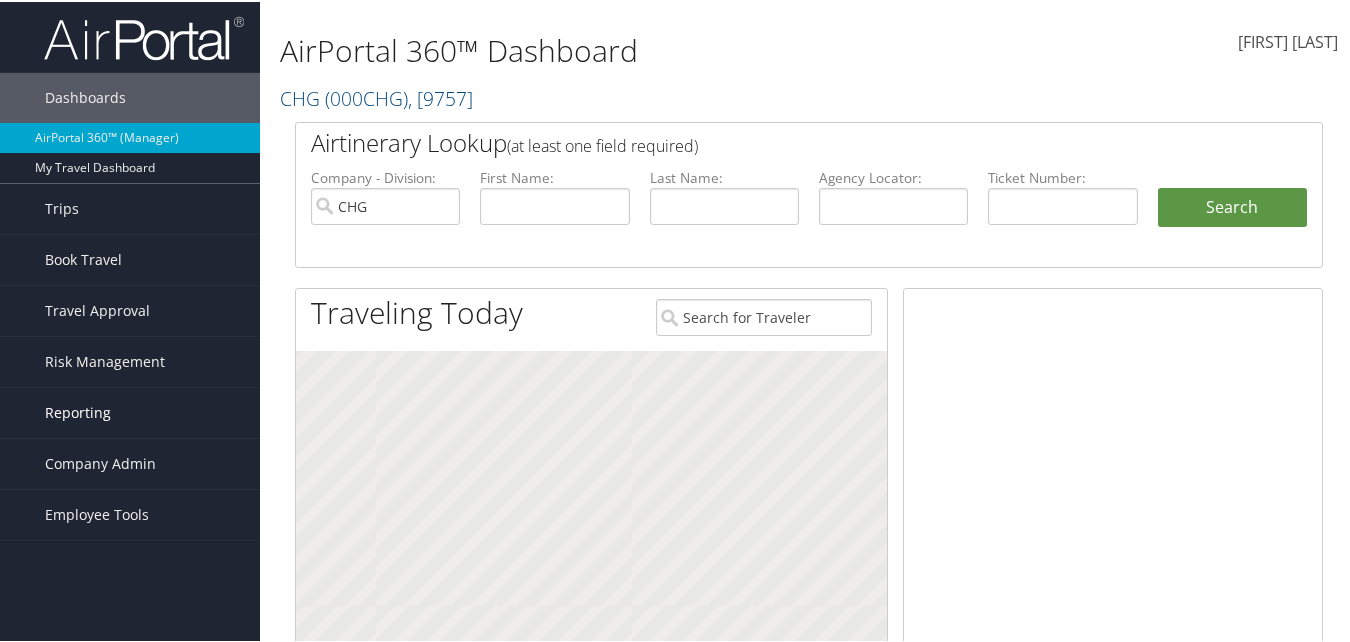 click on "Reporting" at bounding box center [78, 411] 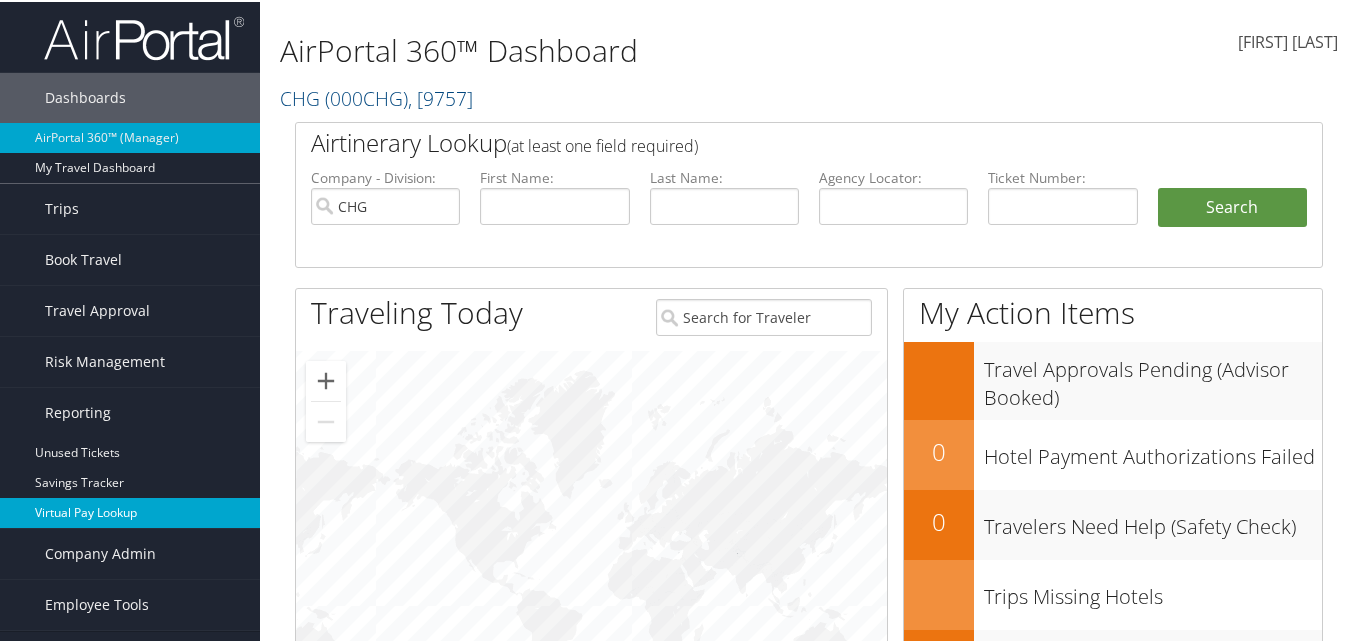 click on "Virtual Pay Lookup" at bounding box center (130, 511) 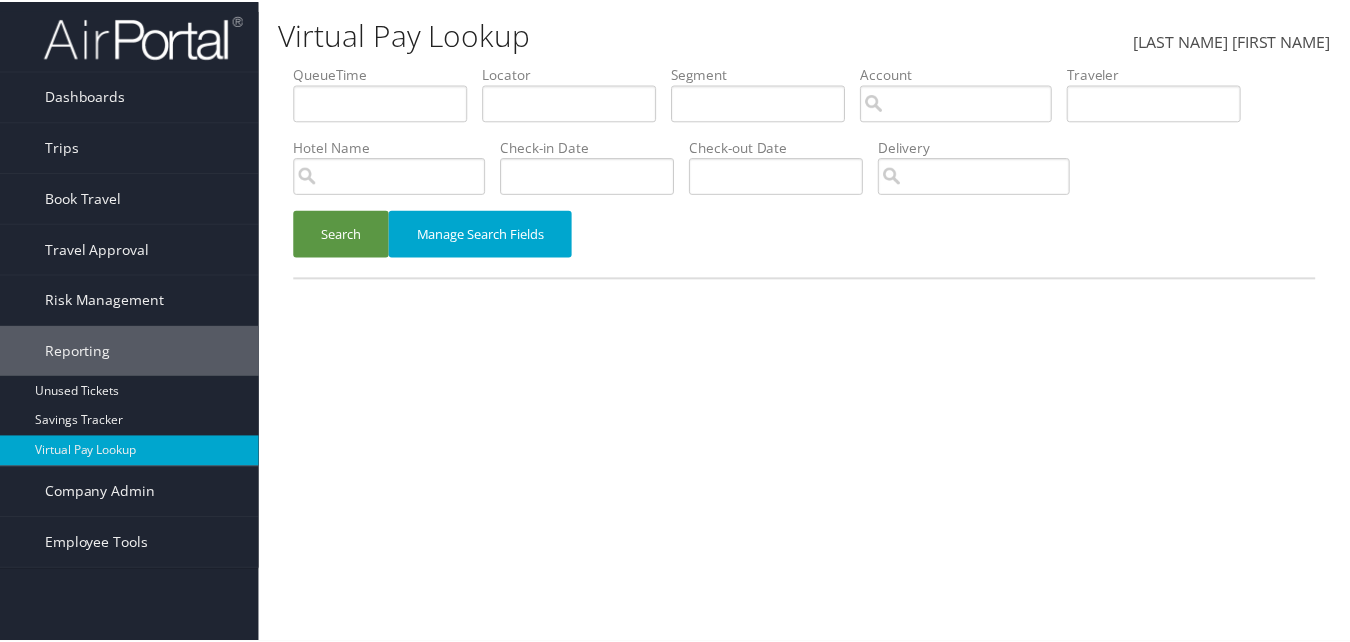 scroll, scrollTop: 0, scrollLeft: 0, axis: both 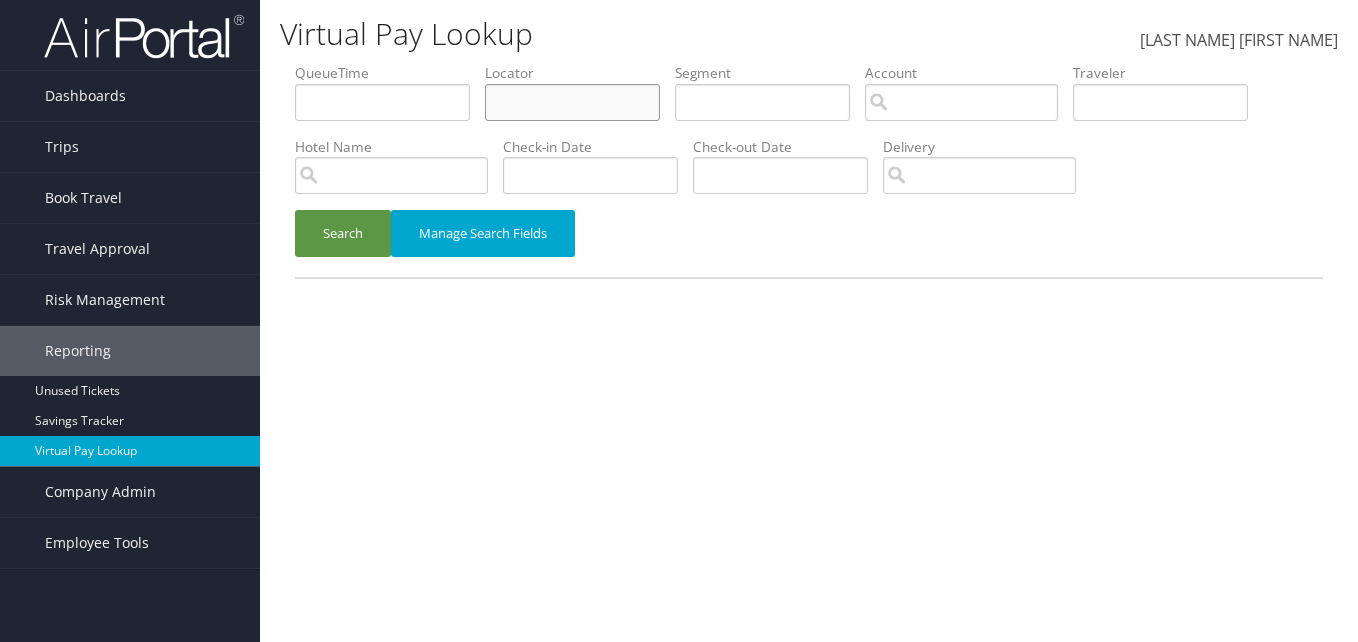 click at bounding box center [382, 102] 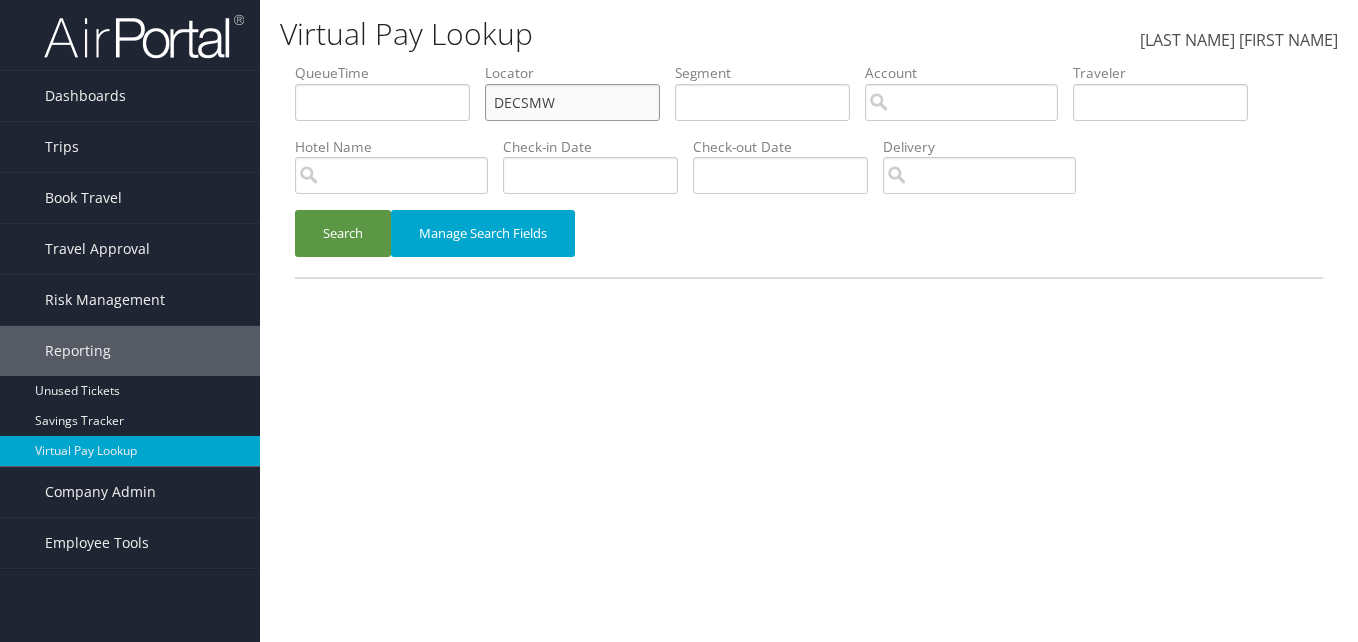 click on "DECSMW" at bounding box center (382, 102) 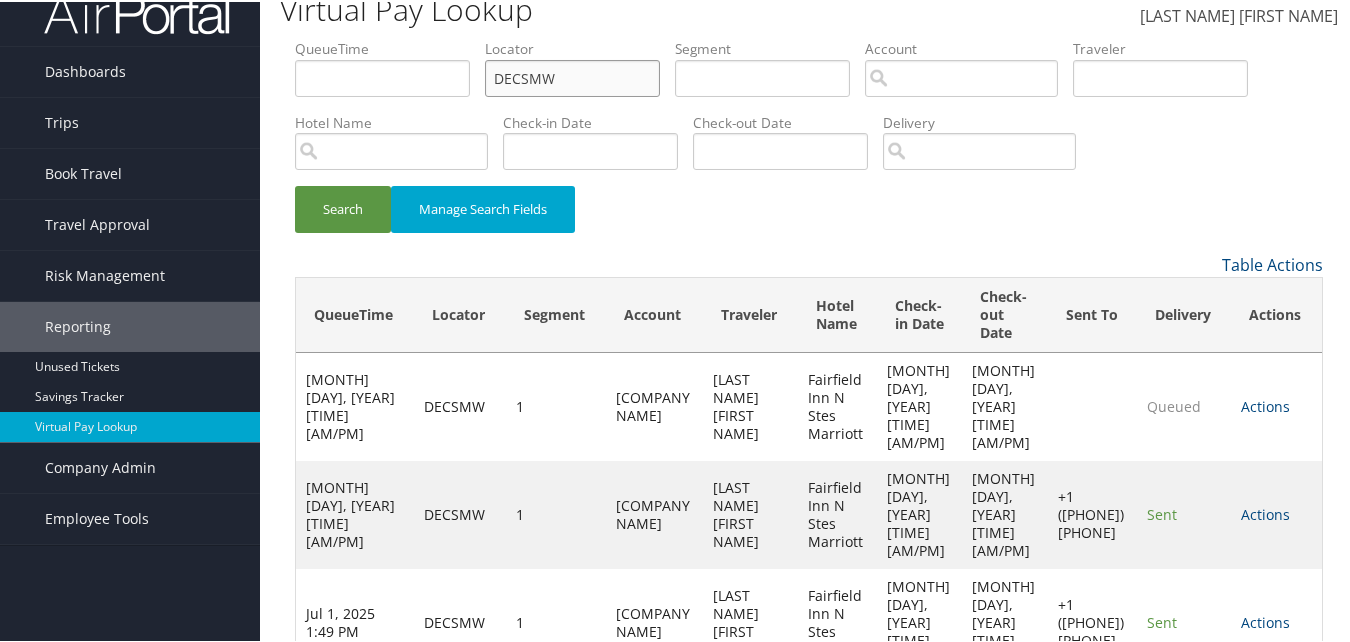 scroll, scrollTop: 40, scrollLeft: 0, axis: vertical 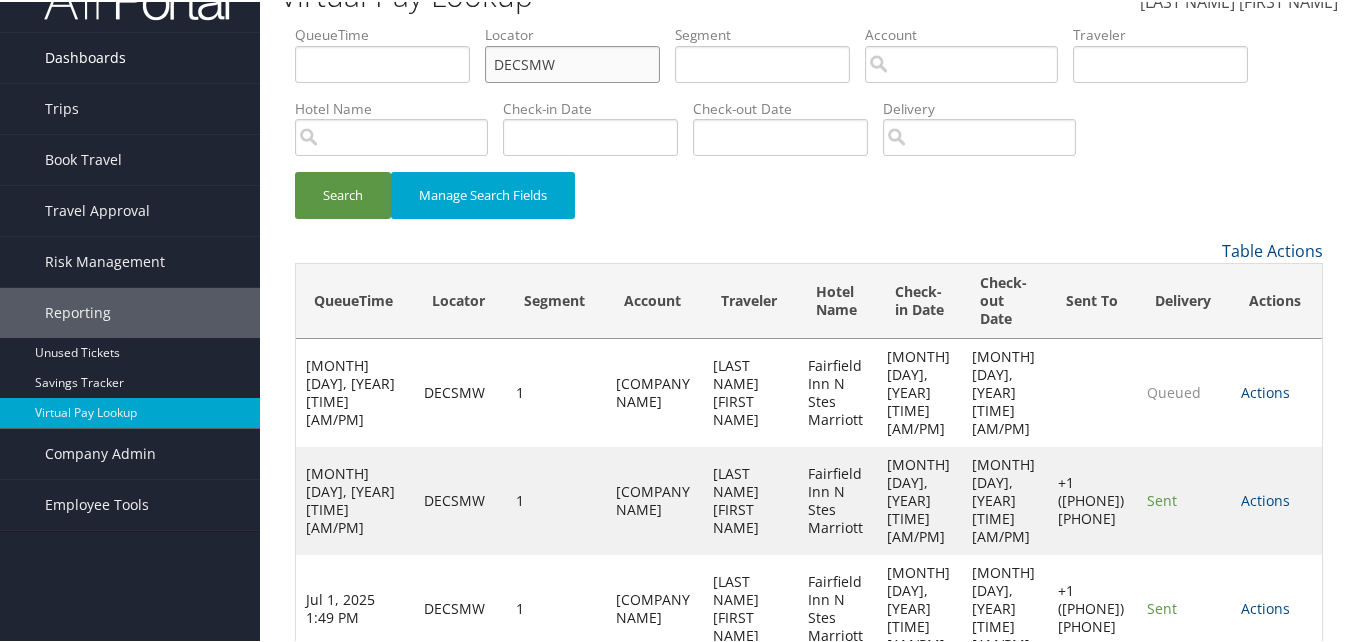 drag, startPoint x: 591, startPoint y: 70, endPoint x: 53, endPoint y: 69, distance: 538.0009 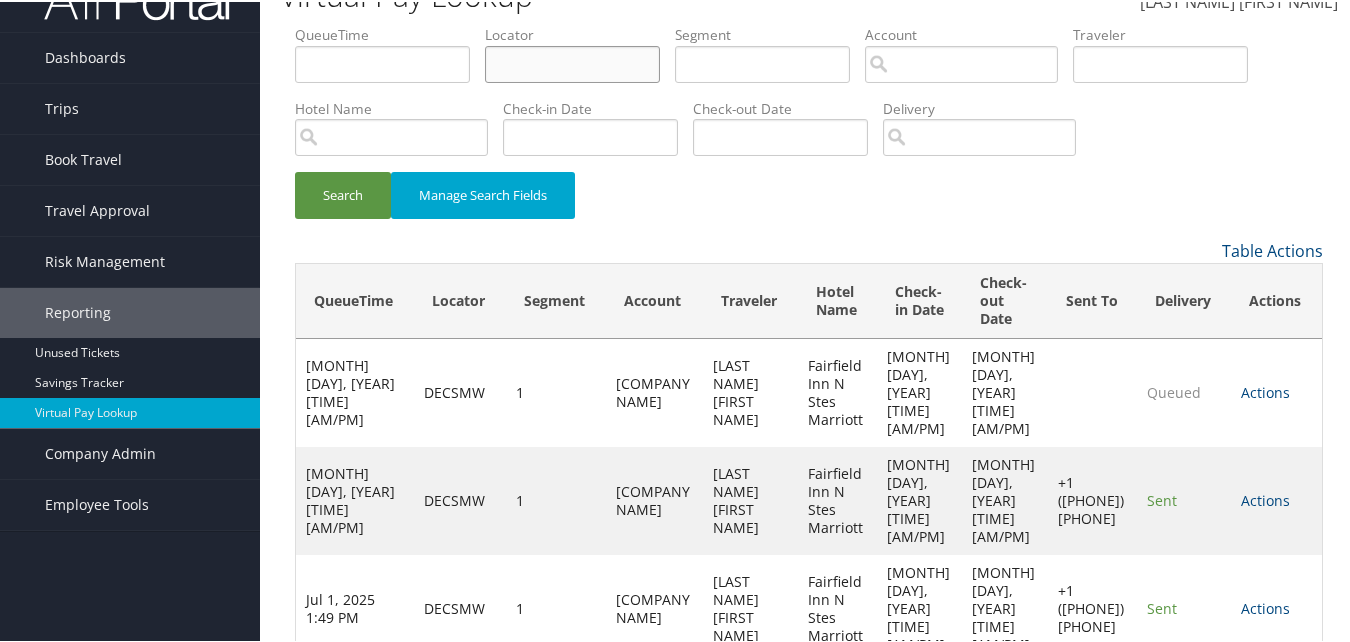 click at bounding box center [382, 62] 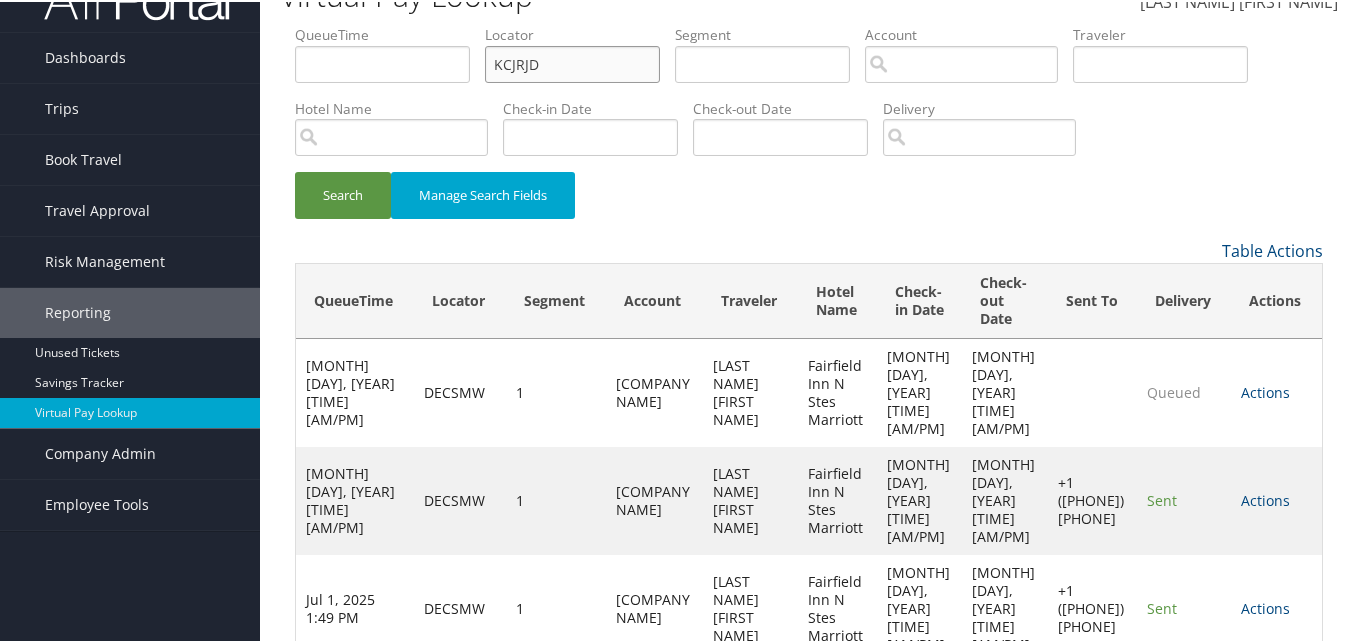 click on "KCJRJD" at bounding box center (382, 62) 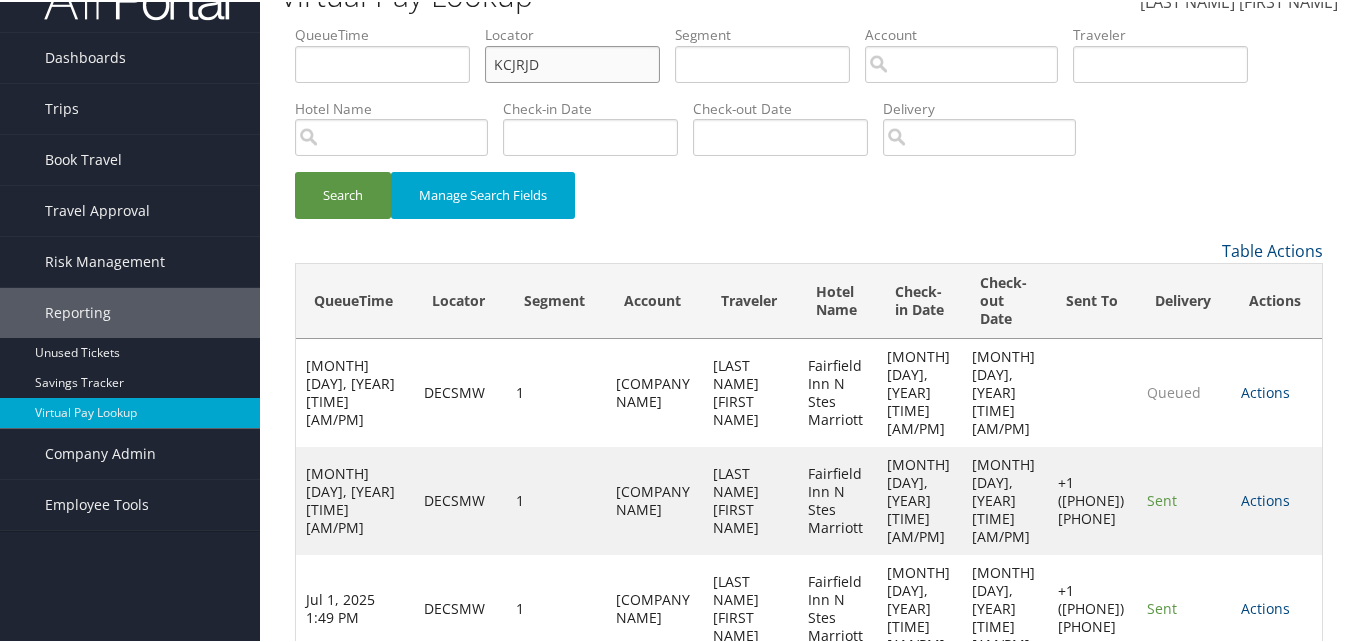 click on "Search" at bounding box center (343, 193) 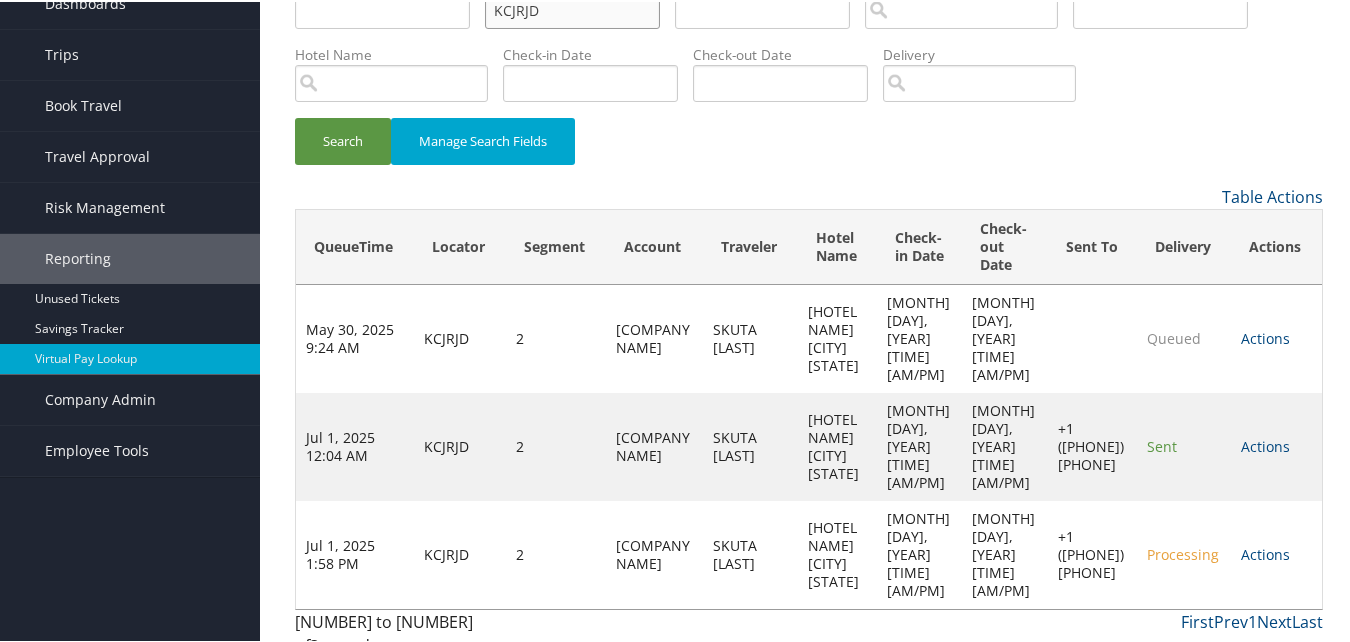 scroll, scrollTop: 0, scrollLeft: 0, axis: both 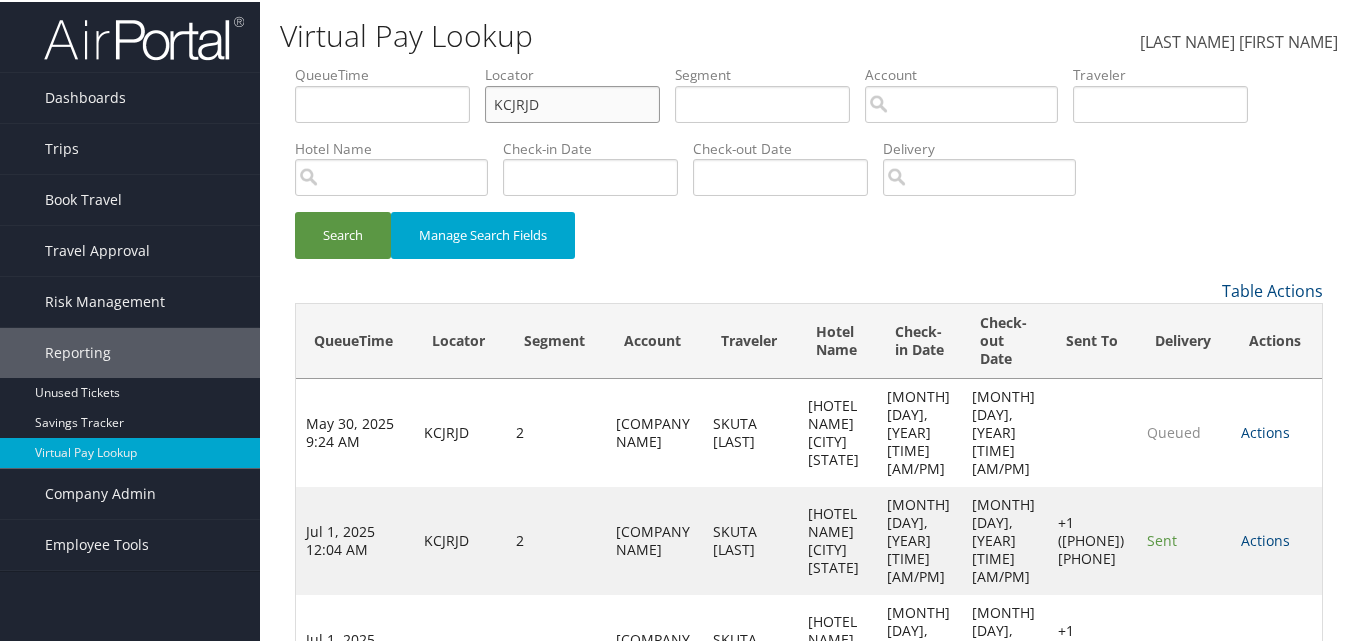 drag, startPoint x: 588, startPoint y: 98, endPoint x: 422, endPoint y: 98, distance: 166 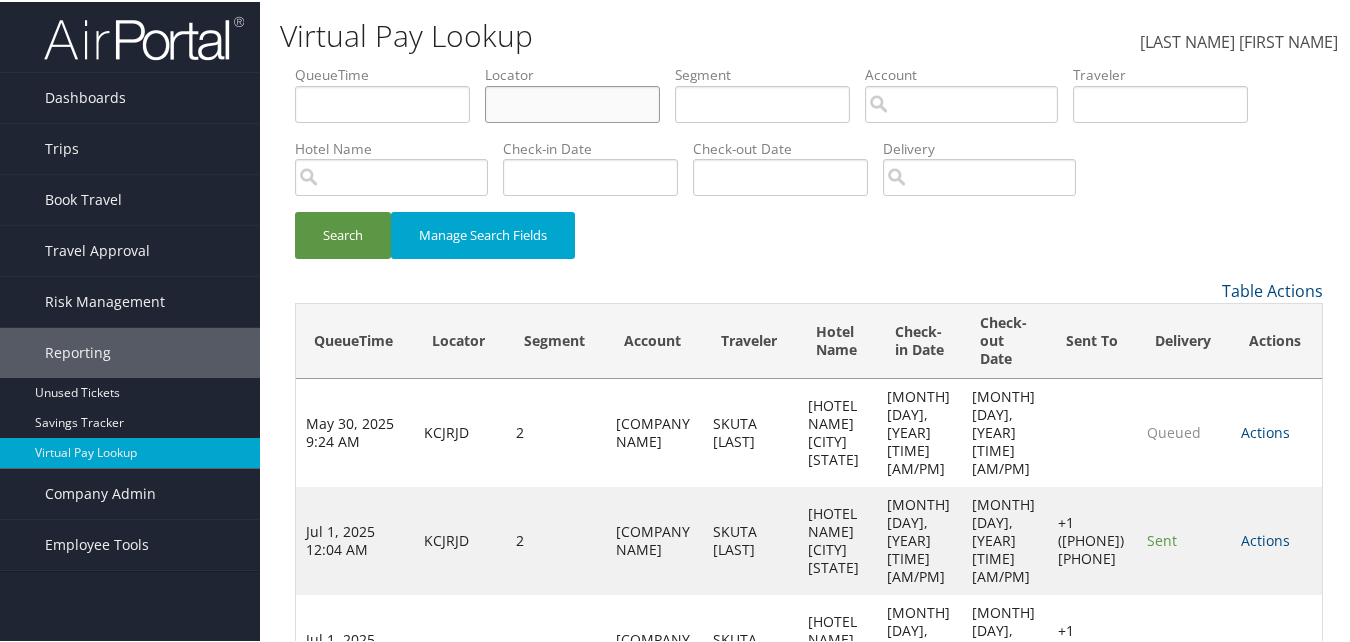 click at bounding box center (382, 102) 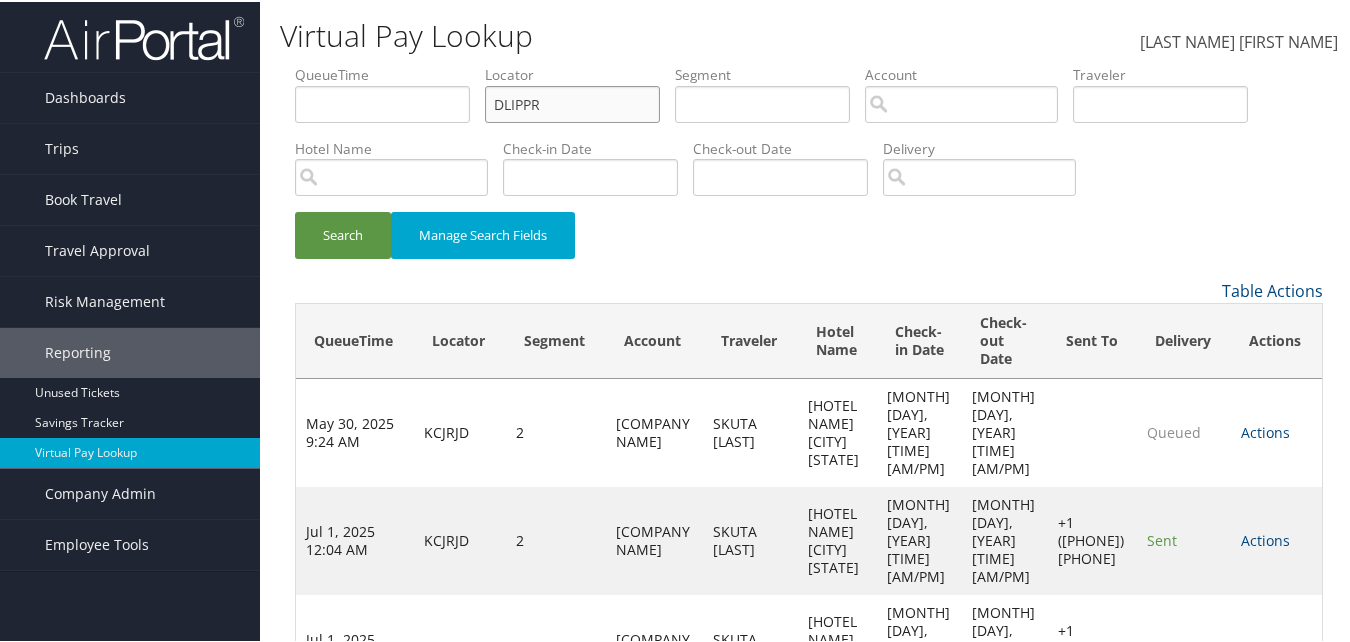 click on "DLIPPR" at bounding box center [382, 102] 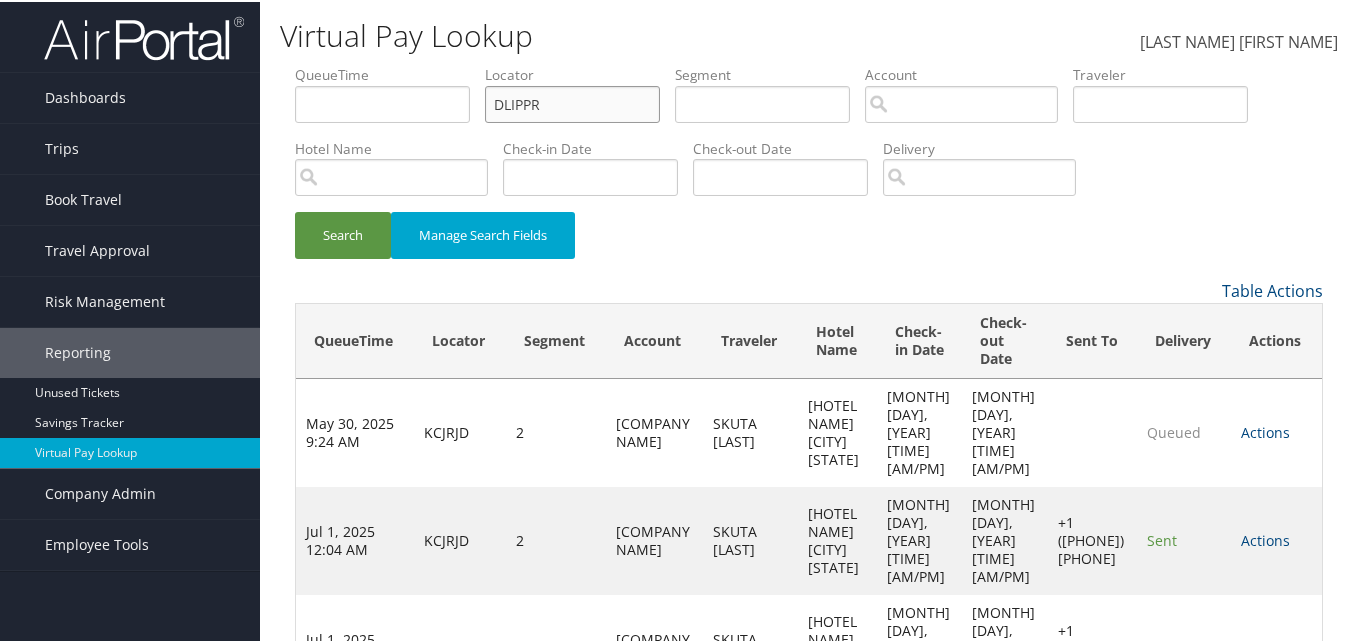type on "DLIPPR" 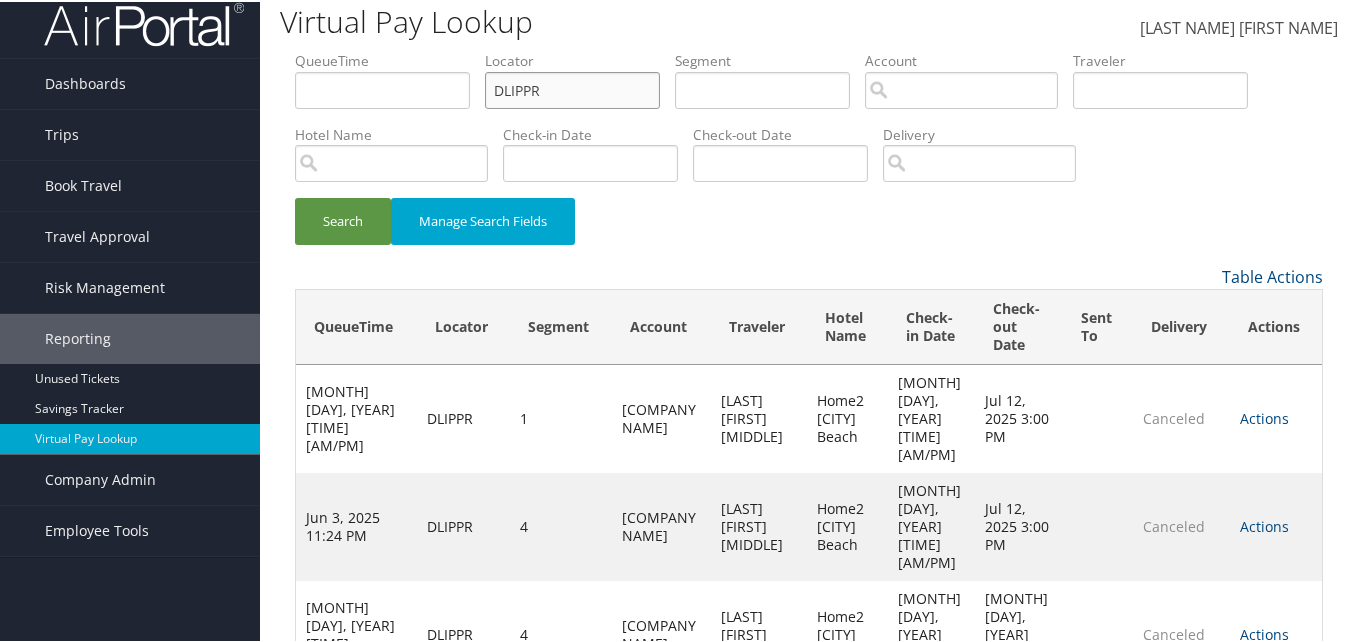 scroll, scrollTop: 0, scrollLeft: 0, axis: both 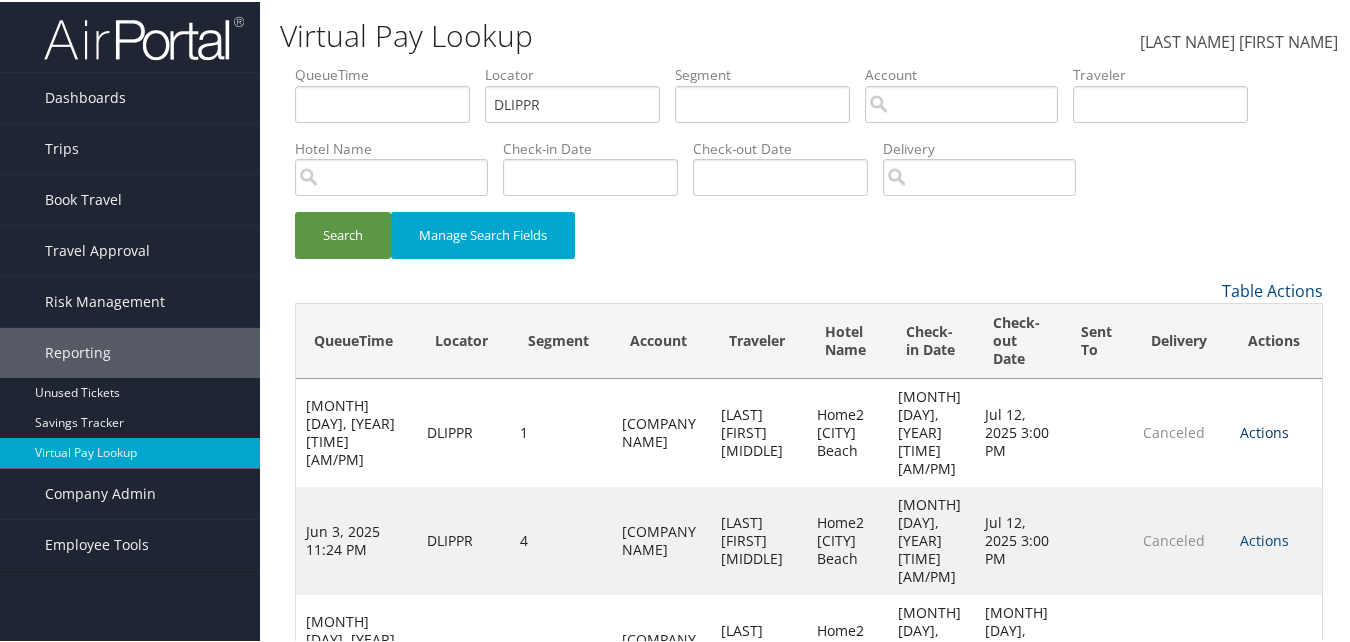 click on "Actions" at bounding box center [1264, 430] 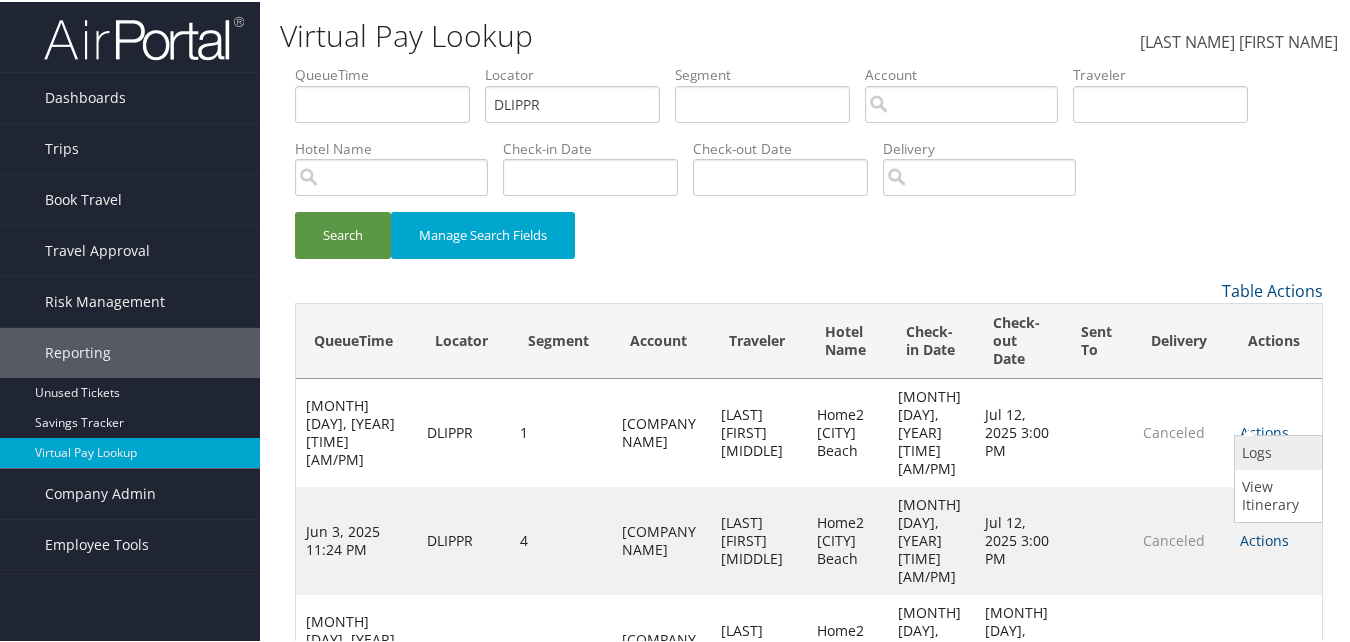 click on "Logs" at bounding box center [1276, 451] 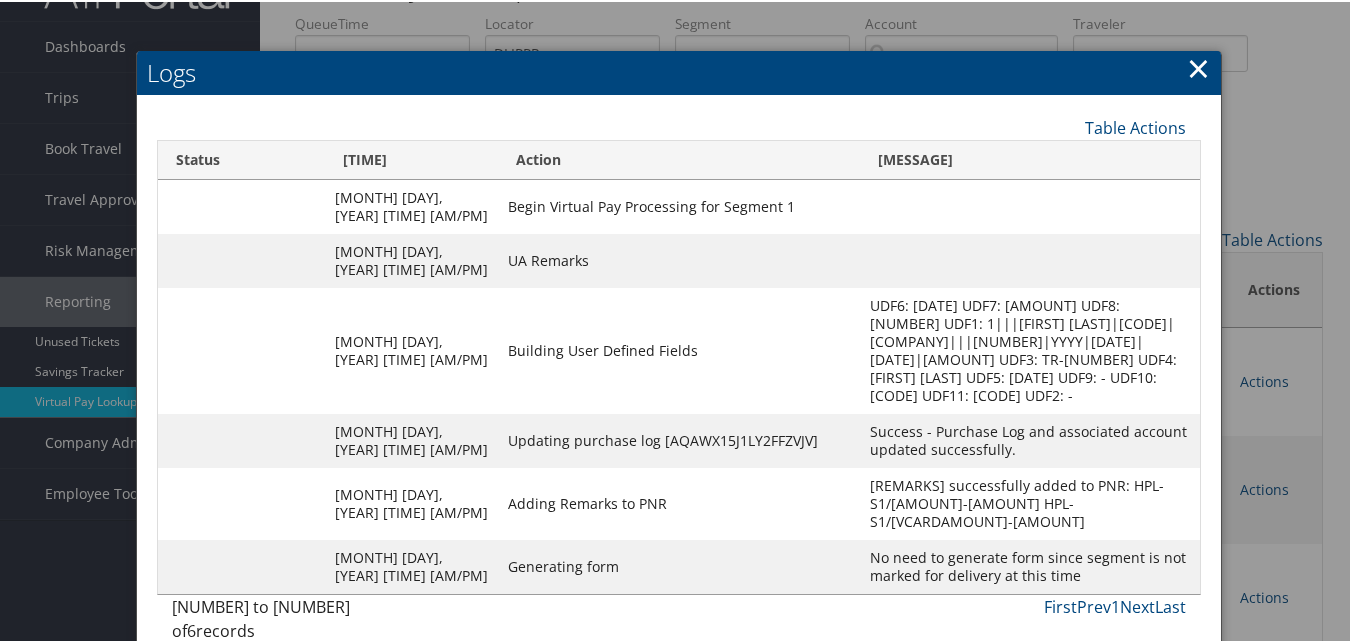 scroll, scrollTop: 0, scrollLeft: 0, axis: both 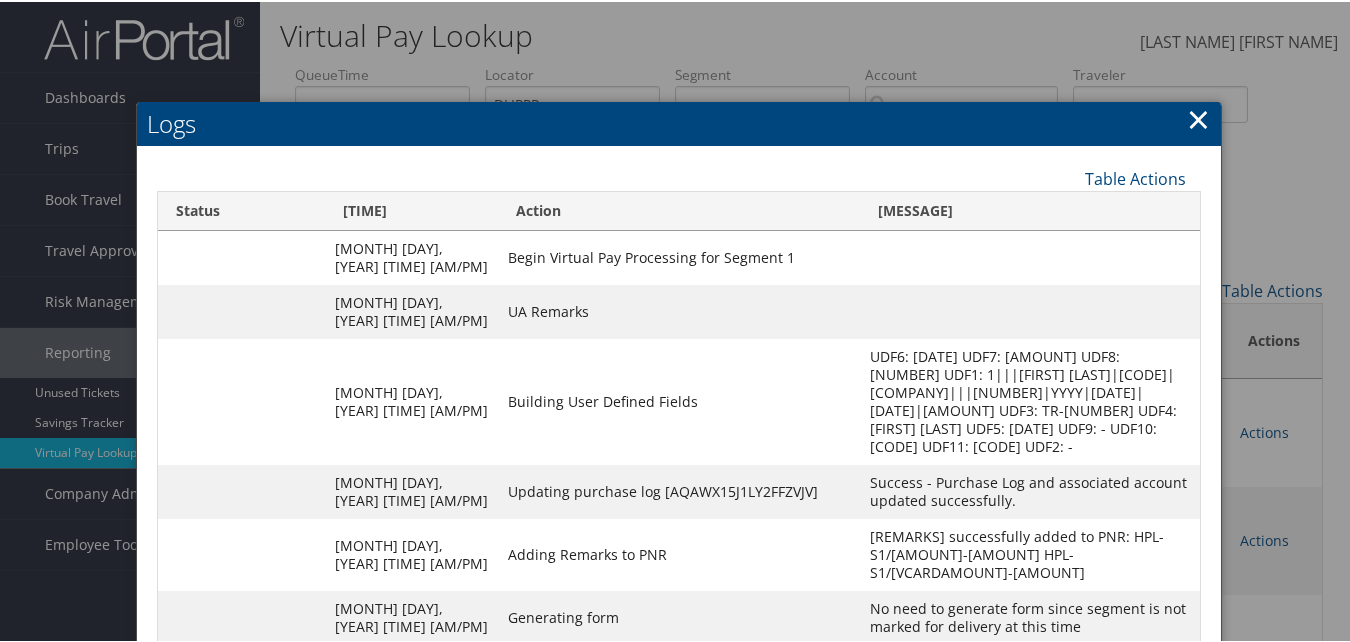 click on "Logs" at bounding box center (679, 122) 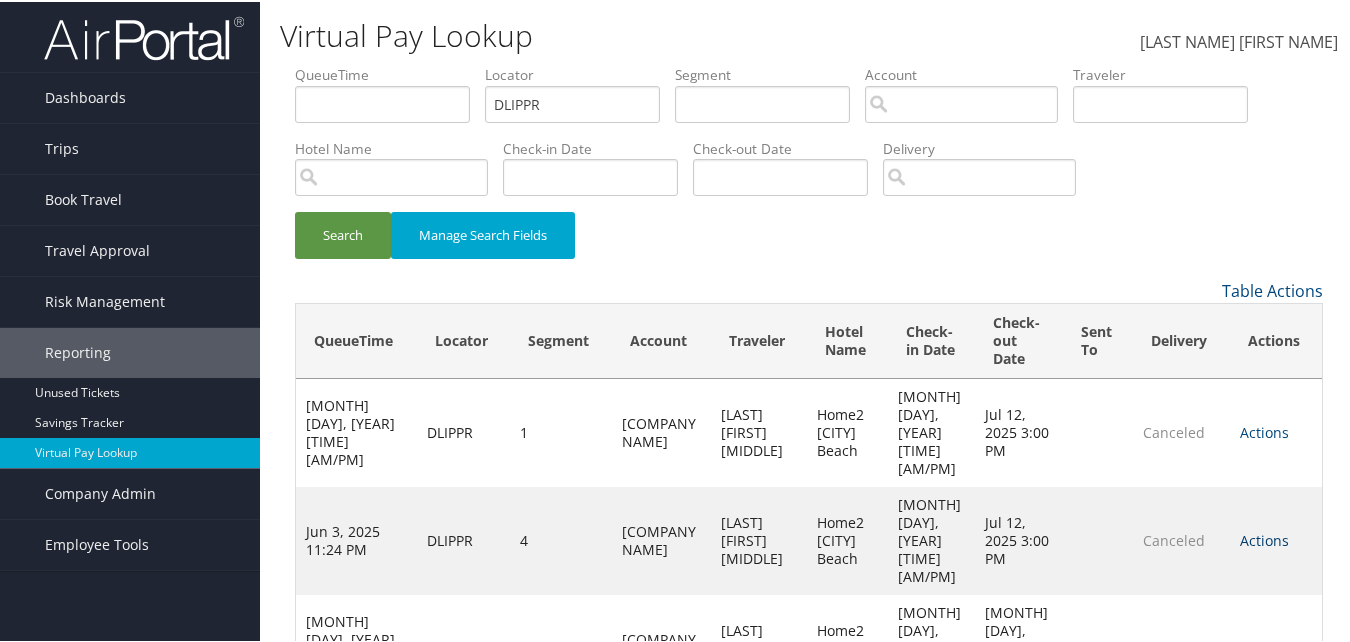 click on "Actions" at bounding box center (1264, 538) 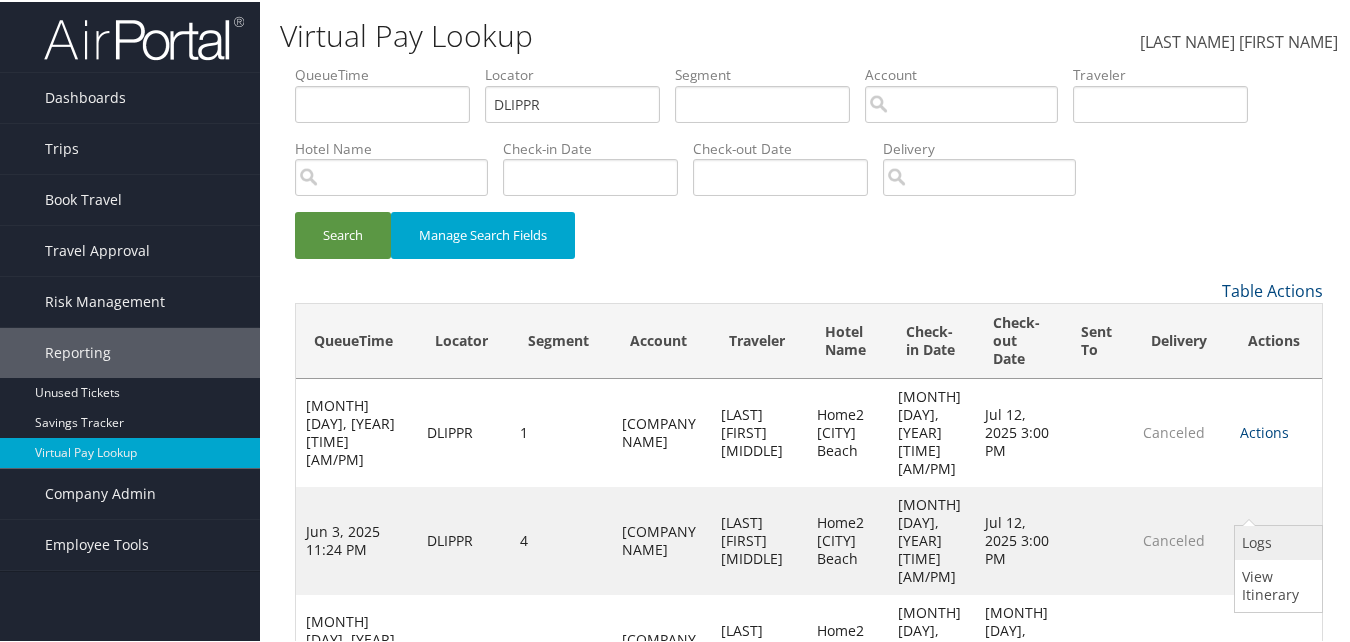 click on "Logs" at bounding box center [1276, 541] 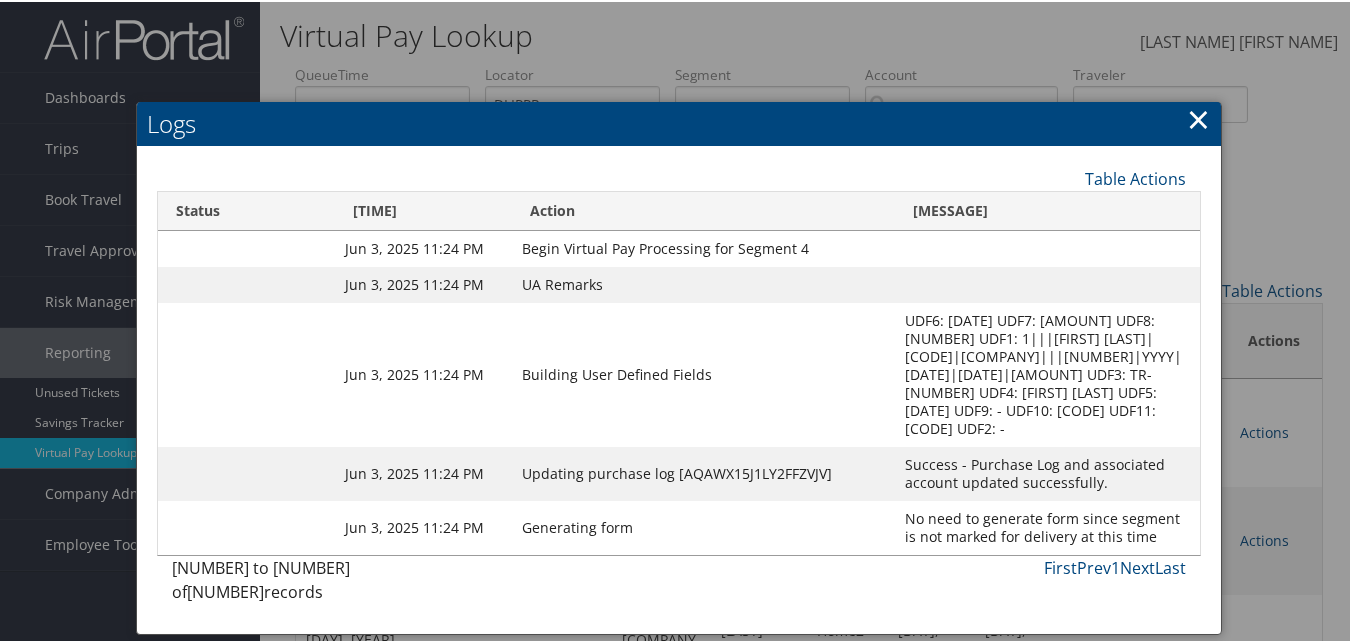 click on "×" at bounding box center (1198, 117) 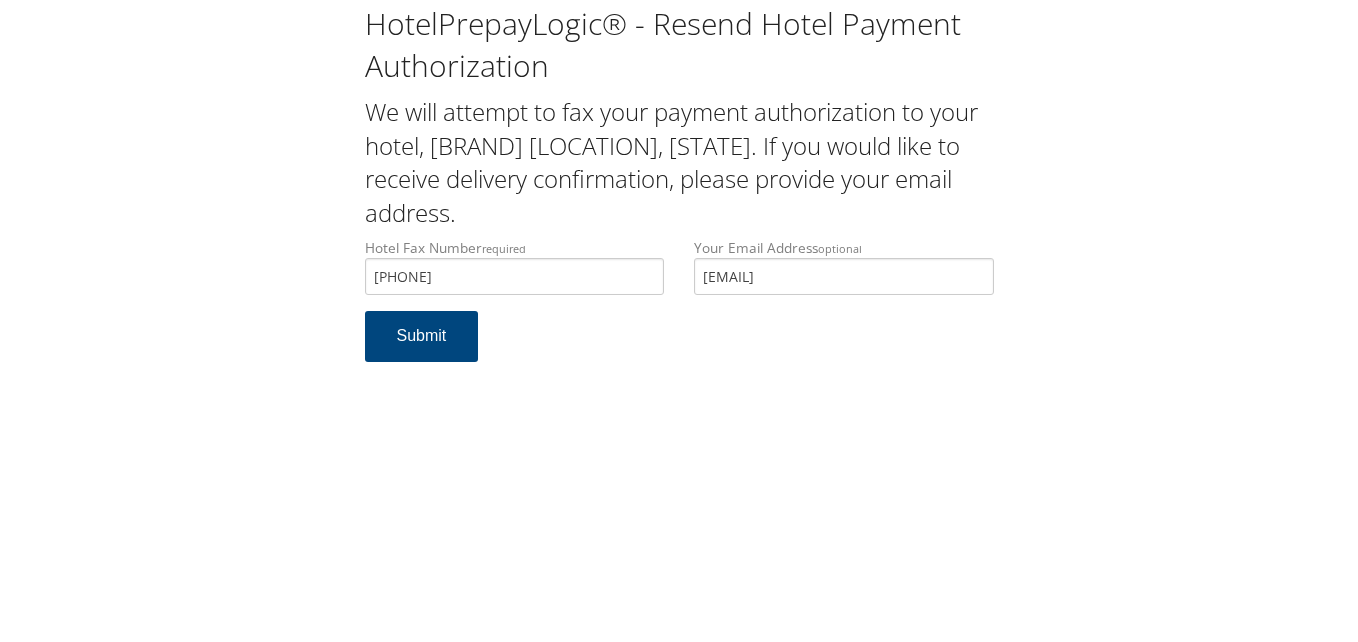 scroll, scrollTop: 0, scrollLeft: 0, axis: both 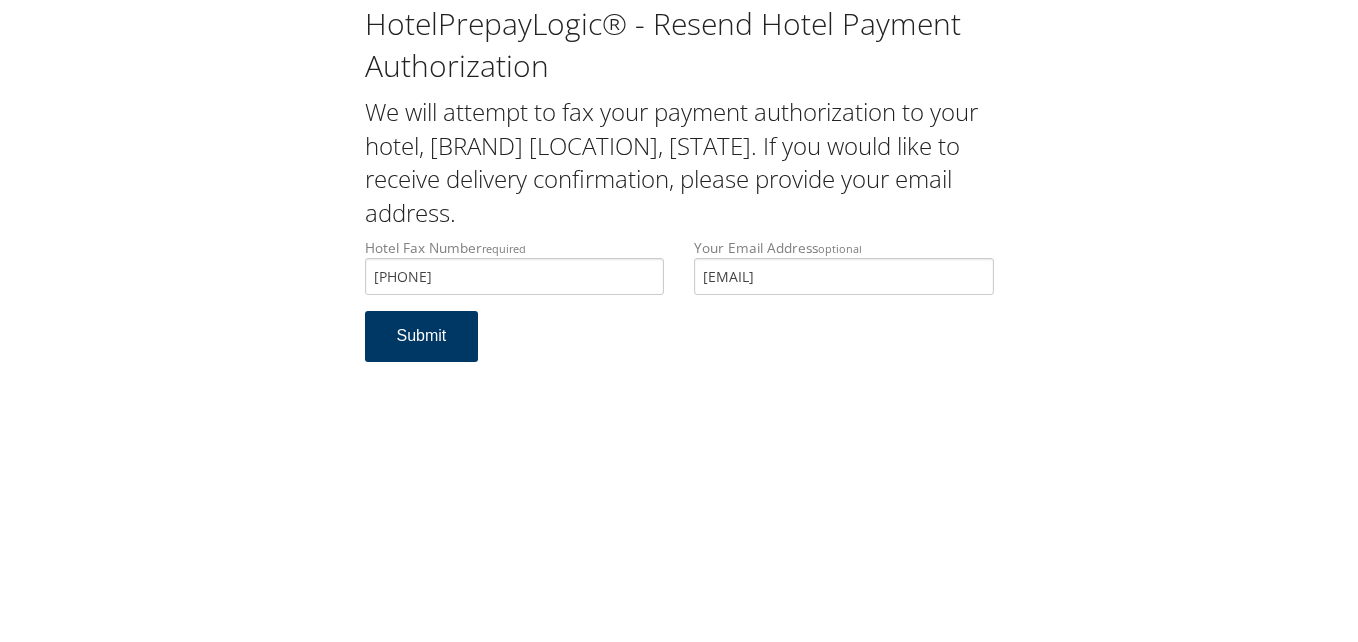 click on "Submit" at bounding box center (422, 336) 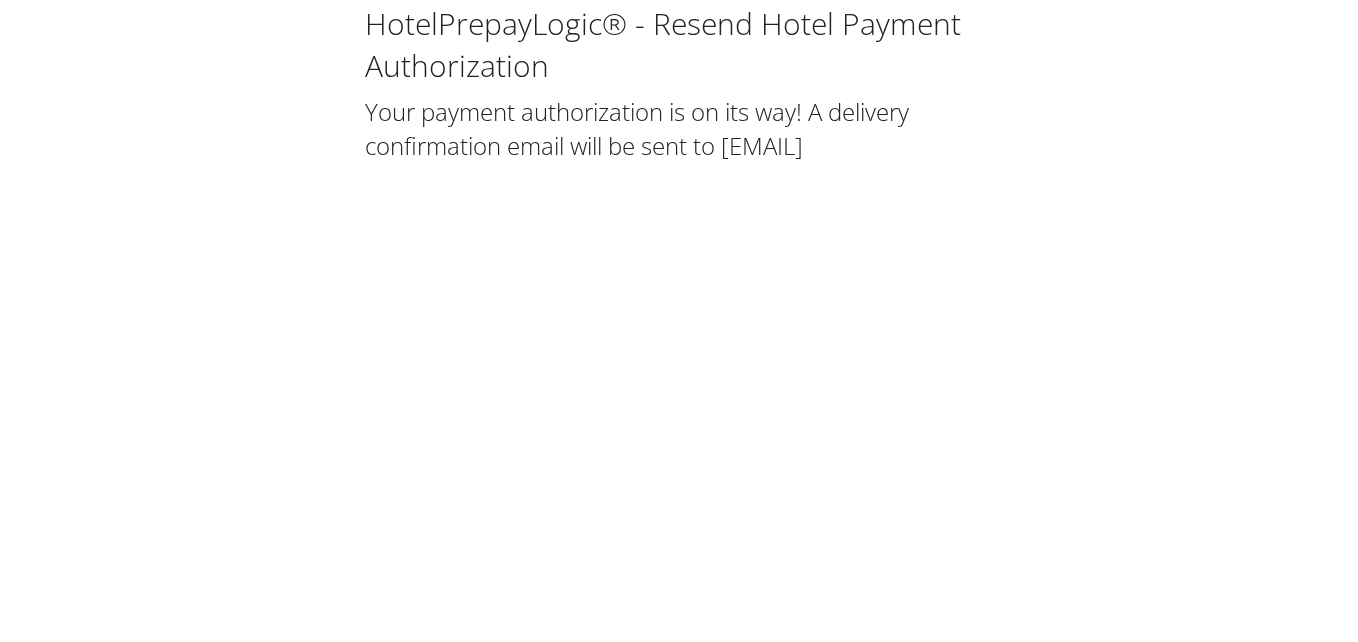 scroll, scrollTop: 0, scrollLeft: 0, axis: both 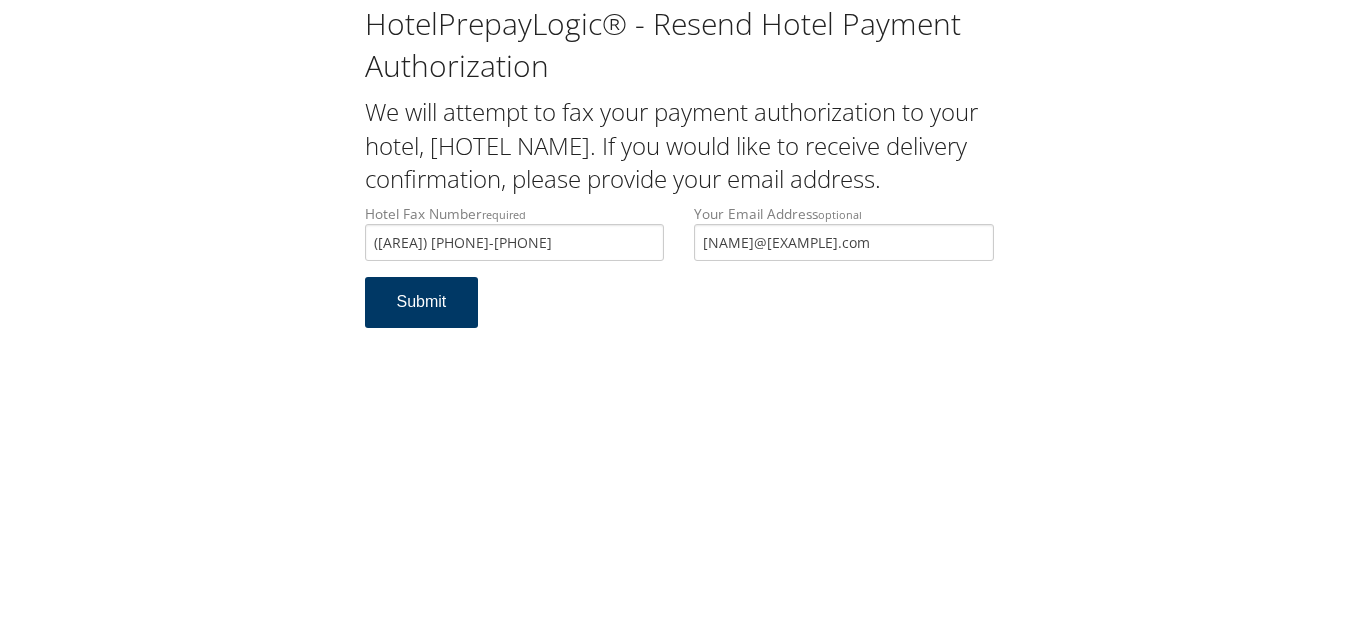 click on "Submit" at bounding box center (422, 302) 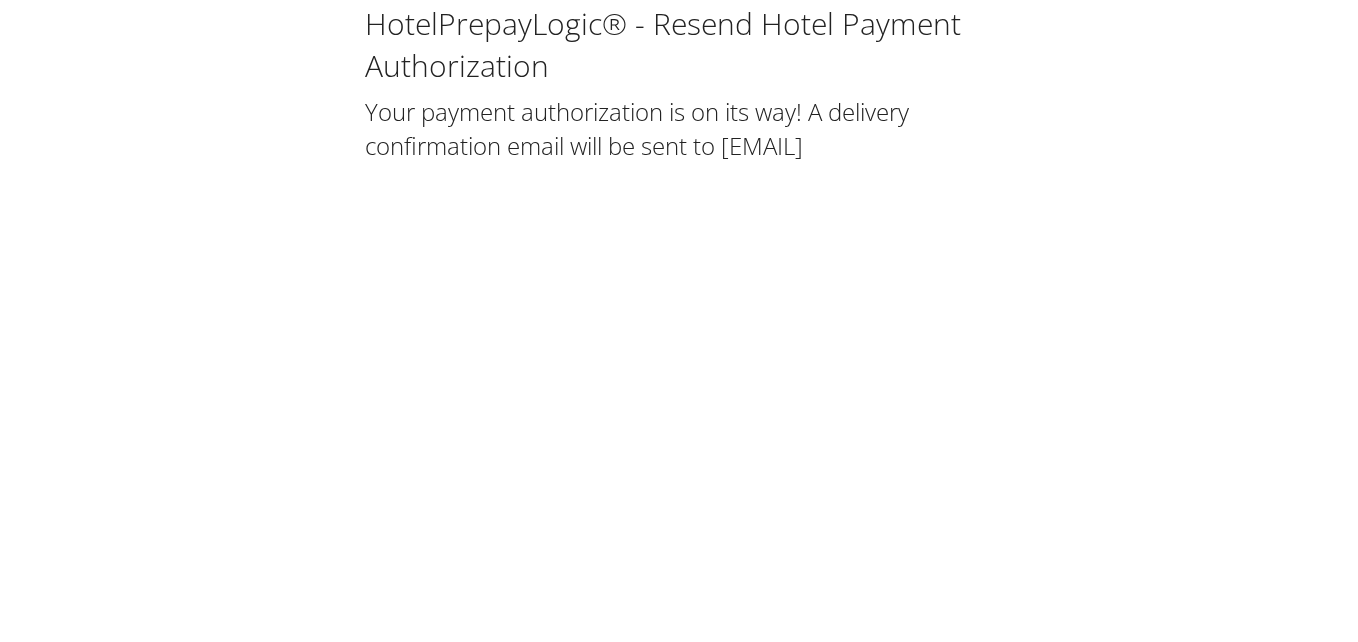 scroll, scrollTop: 0, scrollLeft: 0, axis: both 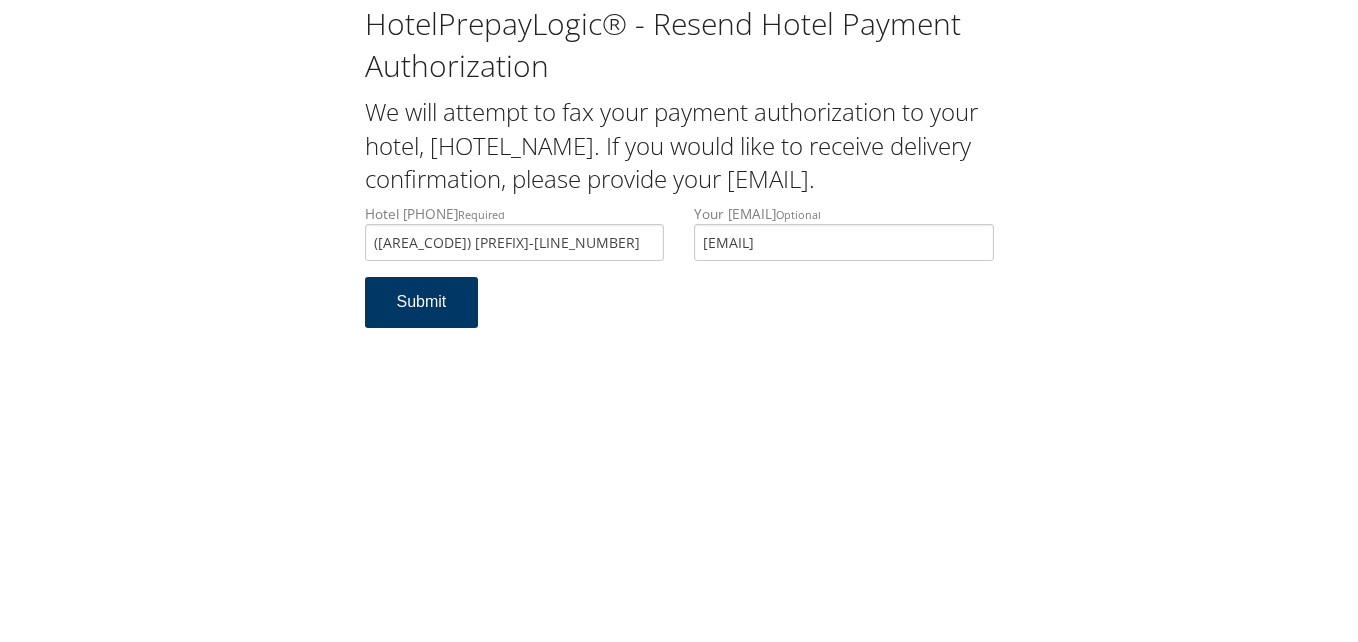 click on "Submit" at bounding box center (422, 302) 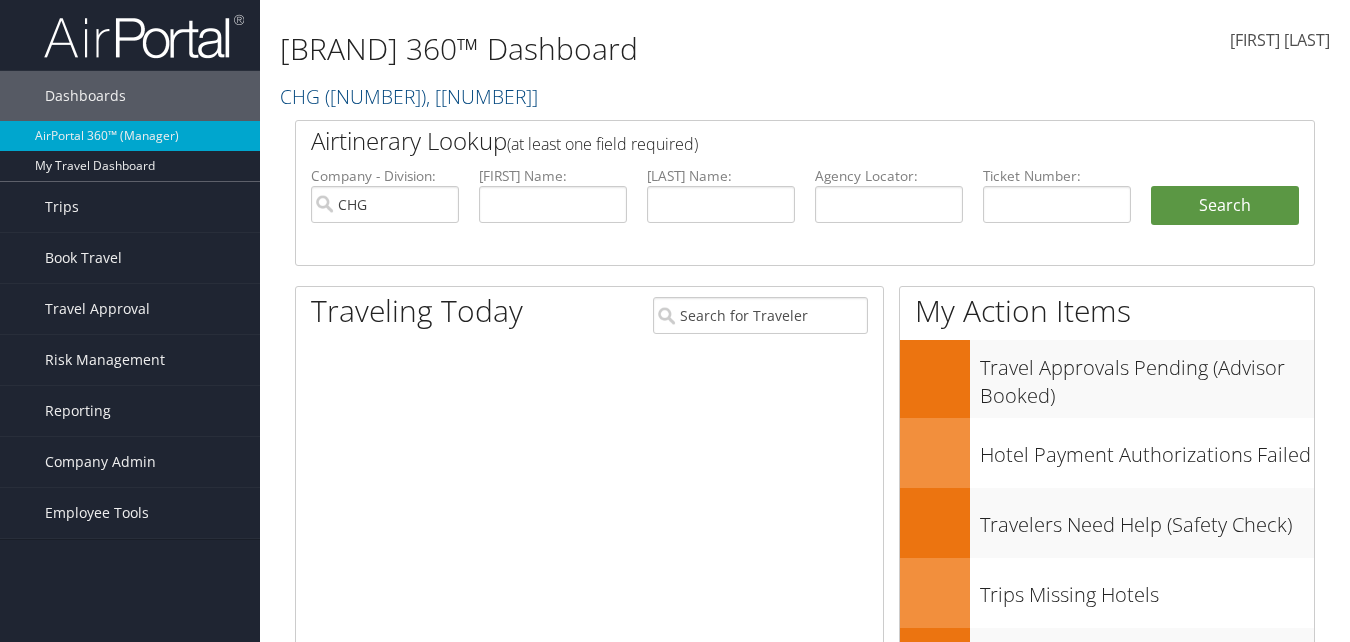 scroll, scrollTop: 0, scrollLeft: 0, axis: both 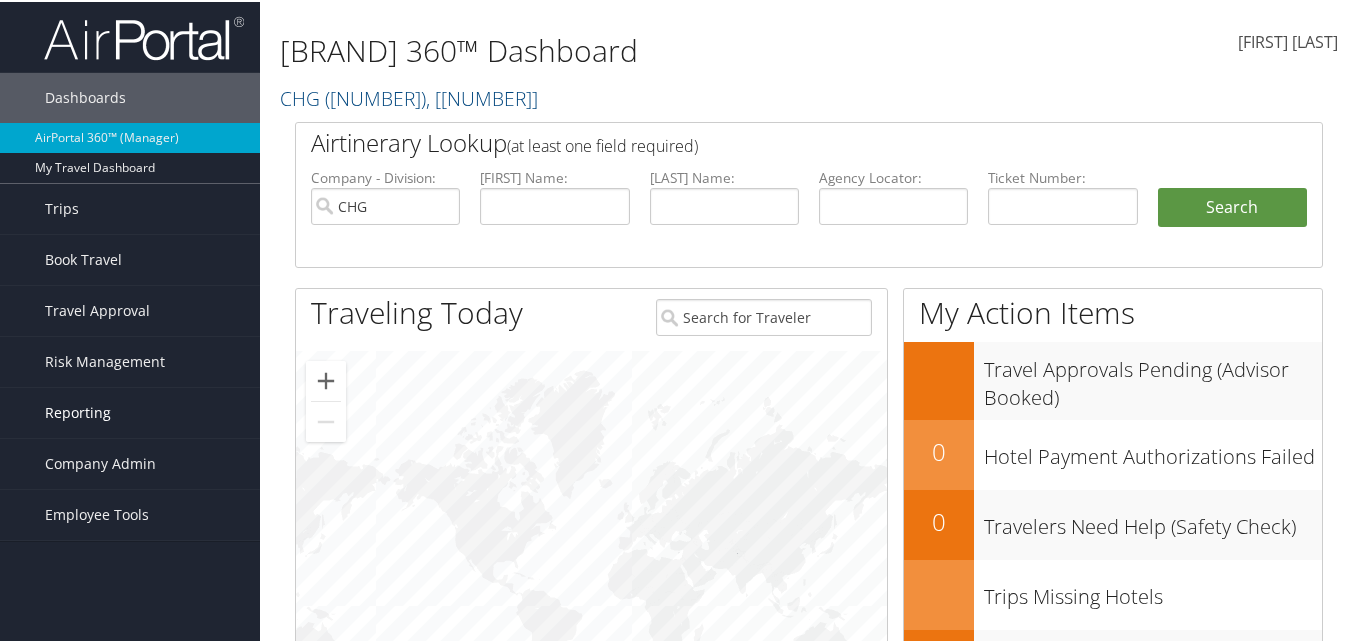 click on "Reporting" at bounding box center [78, 411] 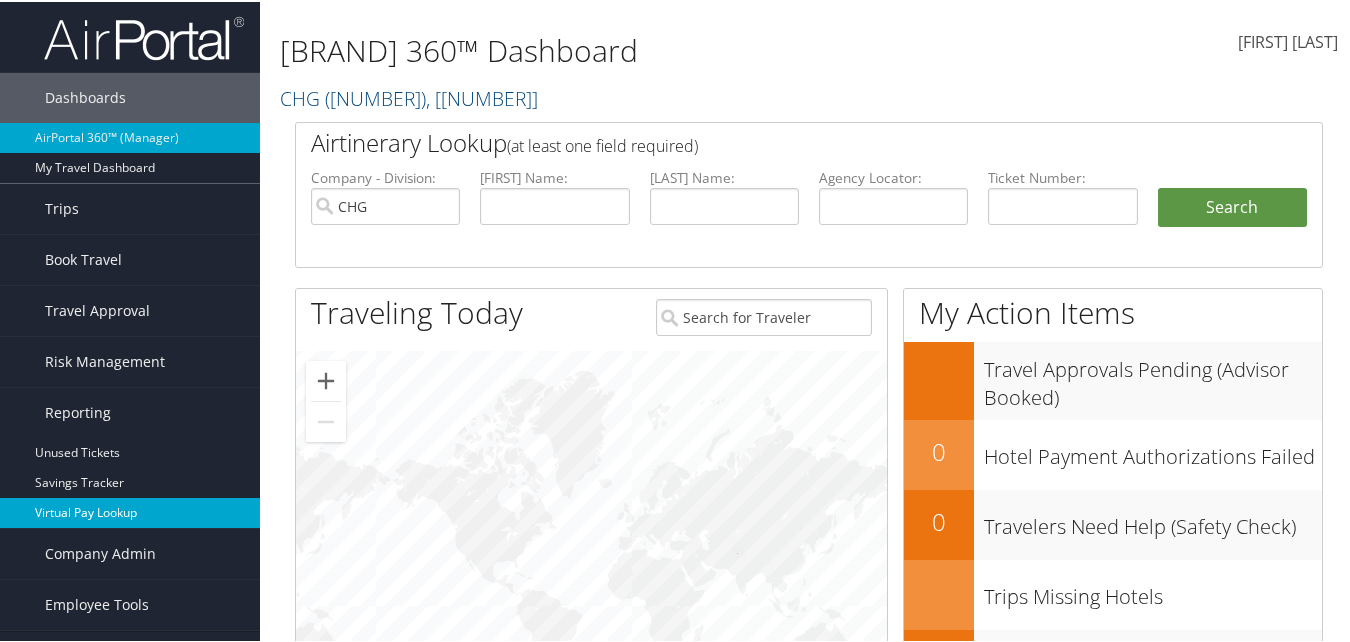 click on "Virtual Pay Lookup" at bounding box center [130, 511] 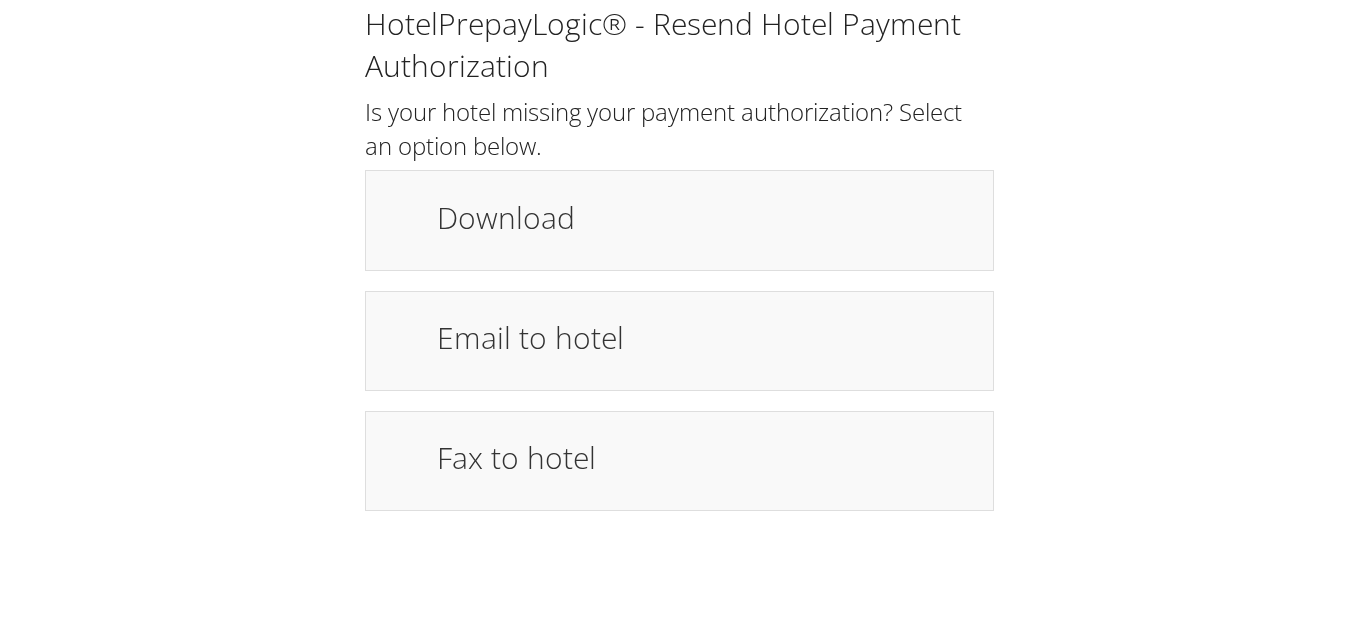 scroll, scrollTop: 0, scrollLeft: 0, axis: both 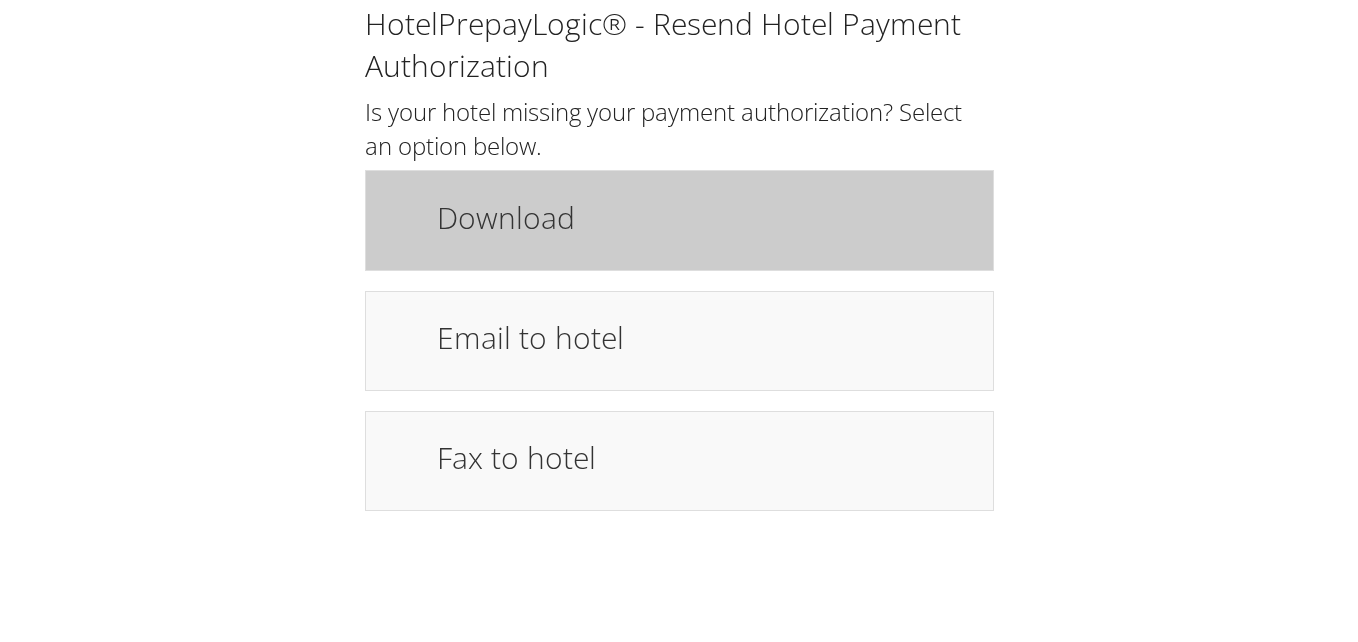 click on "Download" at bounding box center (705, 220) 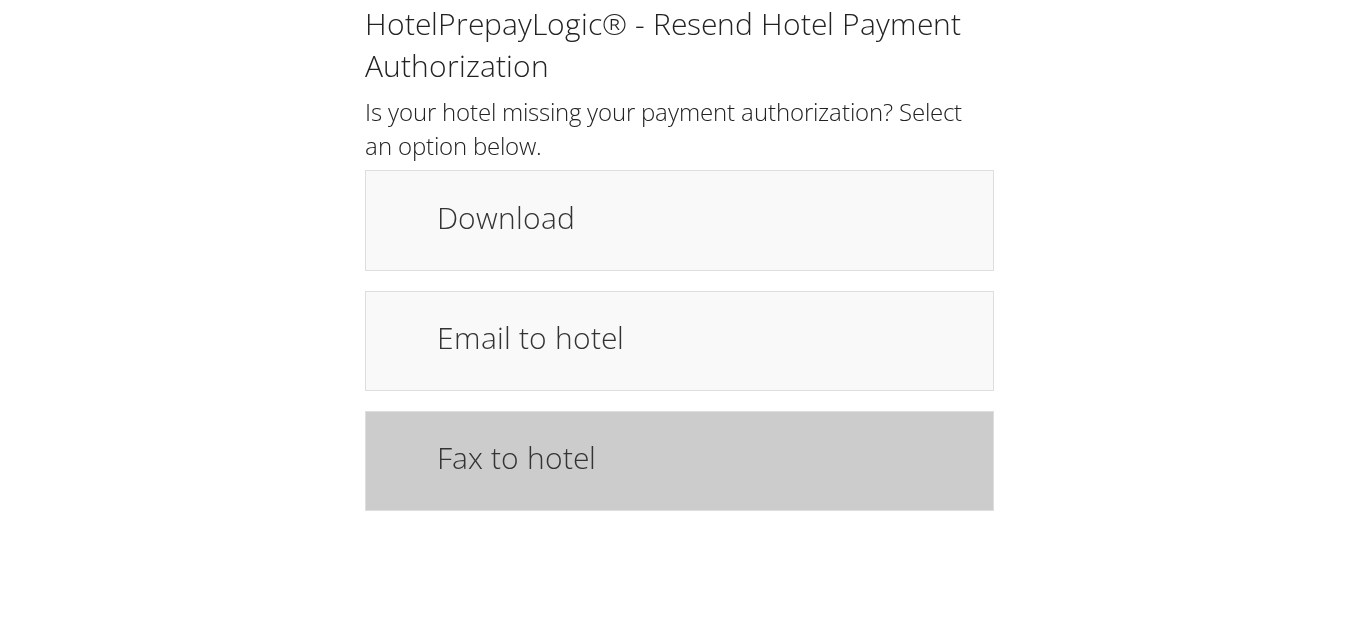 click on "Fax to hotel" at bounding box center (679, 461) 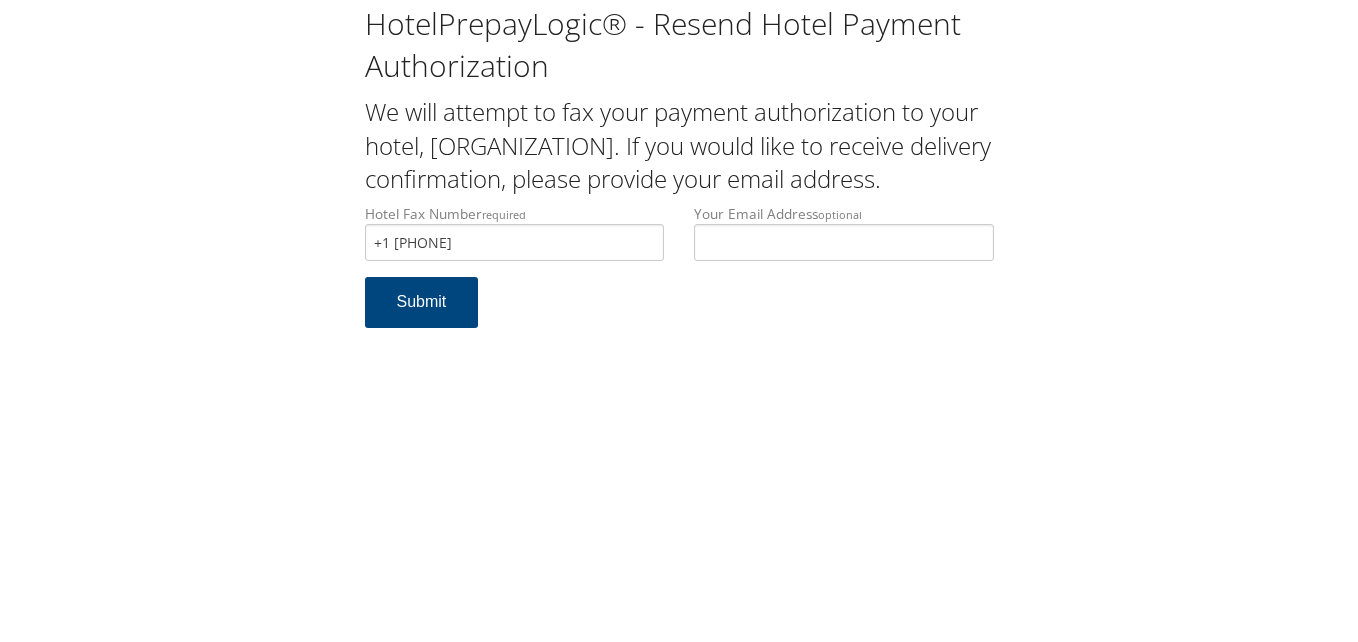 scroll, scrollTop: 0, scrollLeft: 0, axis: both 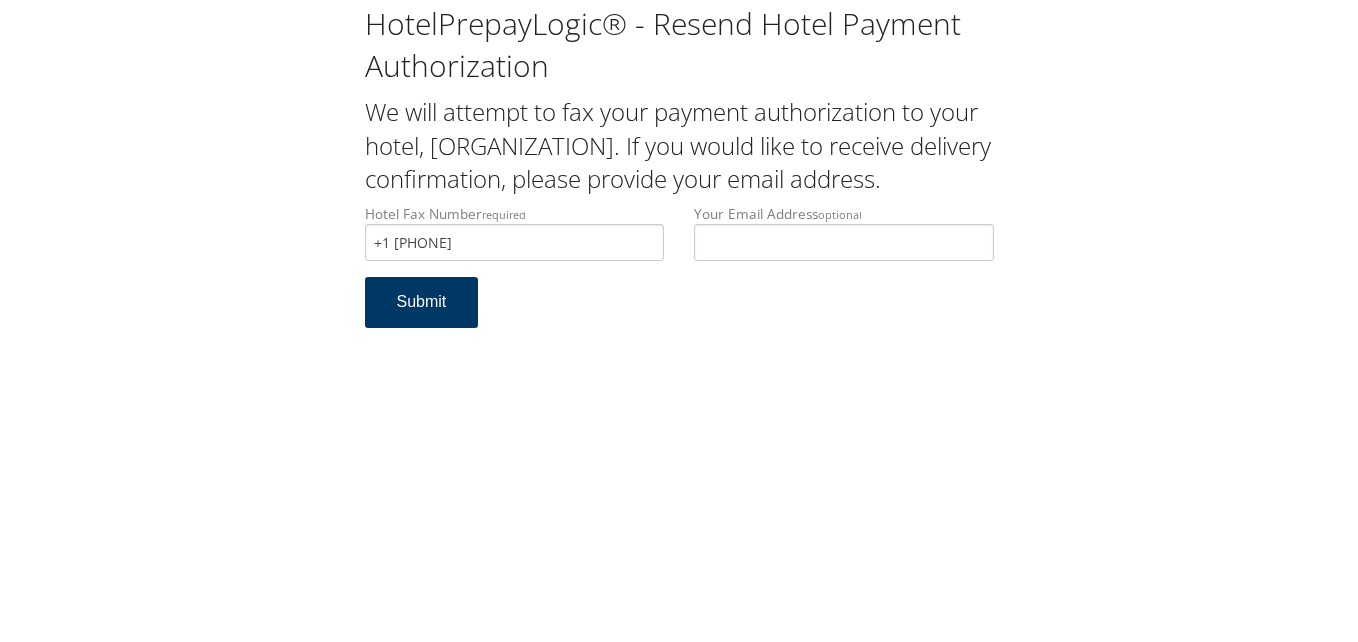 click on "Submit" at bounding box center (422, 302) 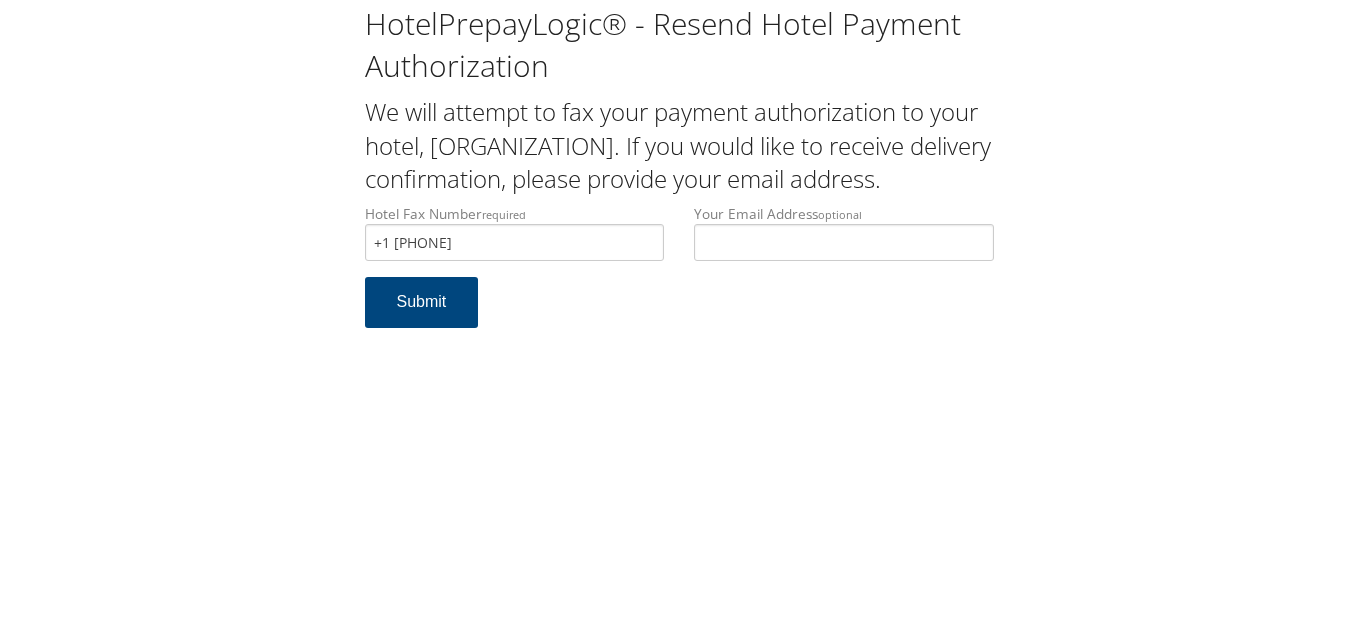 click on "HotelPrepayLogic® - Resend Hotel Payment Authorization
We will attempt to fax your payment authorization to your hotel, [ORGANIZATION].
If you would like to receive delivery confirmation, please provide your email address.
Hotel Fax Number  required
+1 [PHONE]
Hotel fax number is required
Your Email Address  optional
Submit" at bounding box center (679, 321) 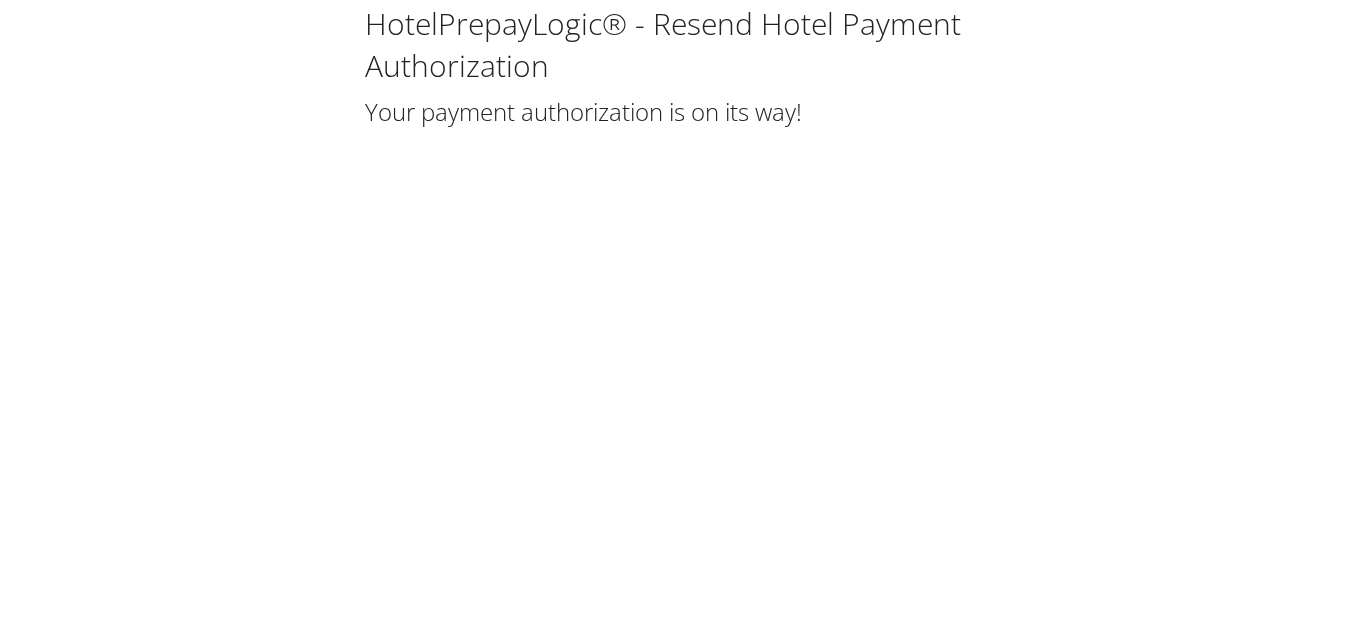 scroll, scrollTop: 0, scrollLeft: 0, axis: both 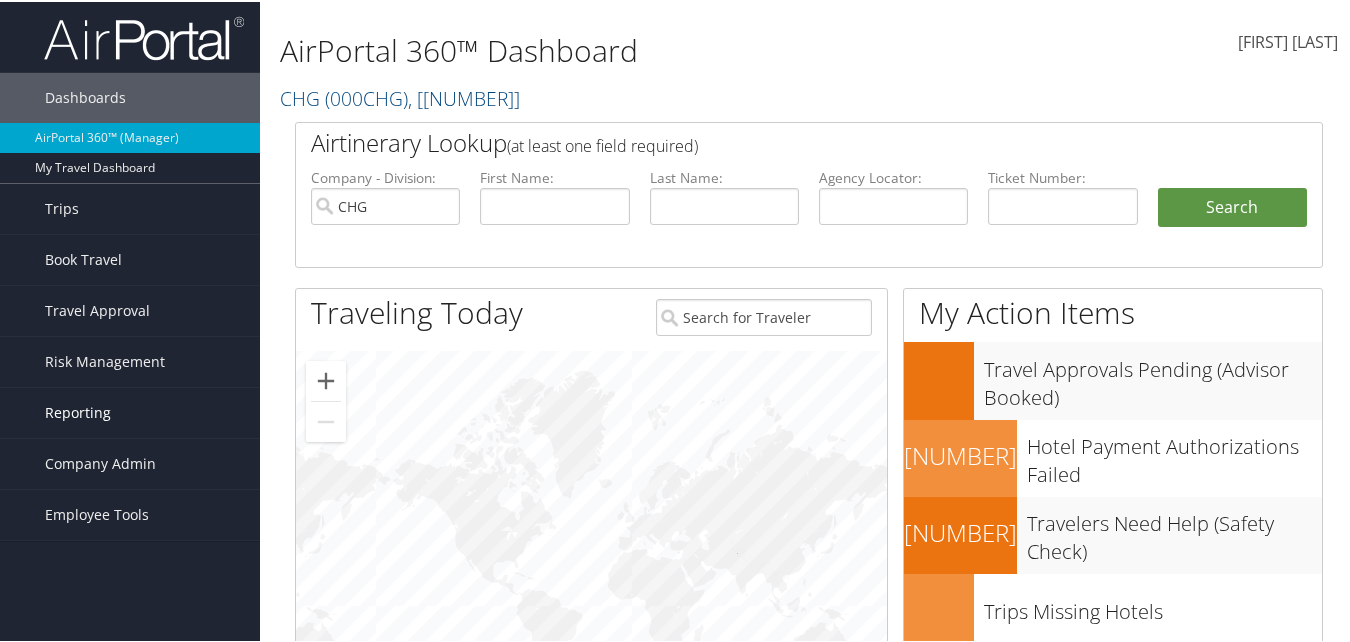 click on "Reporting" at bounding box center [78, 411] 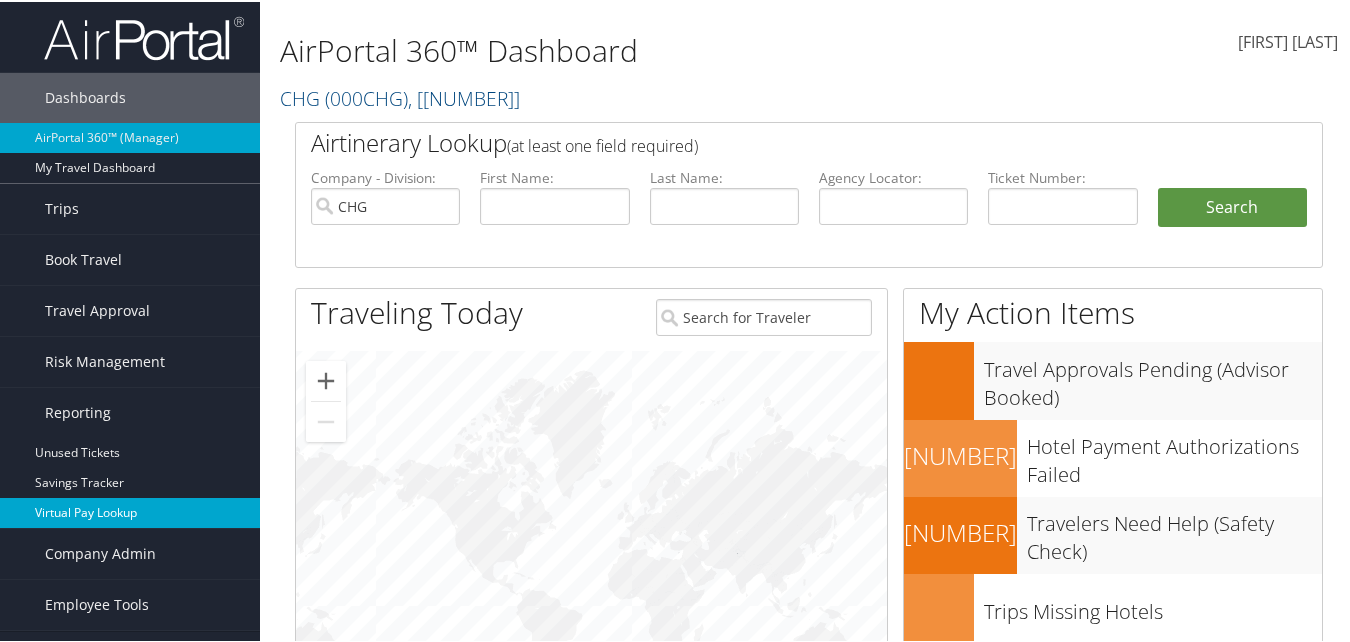 click on "Virtual Pay Lookup" at bounding box center (130, 511) 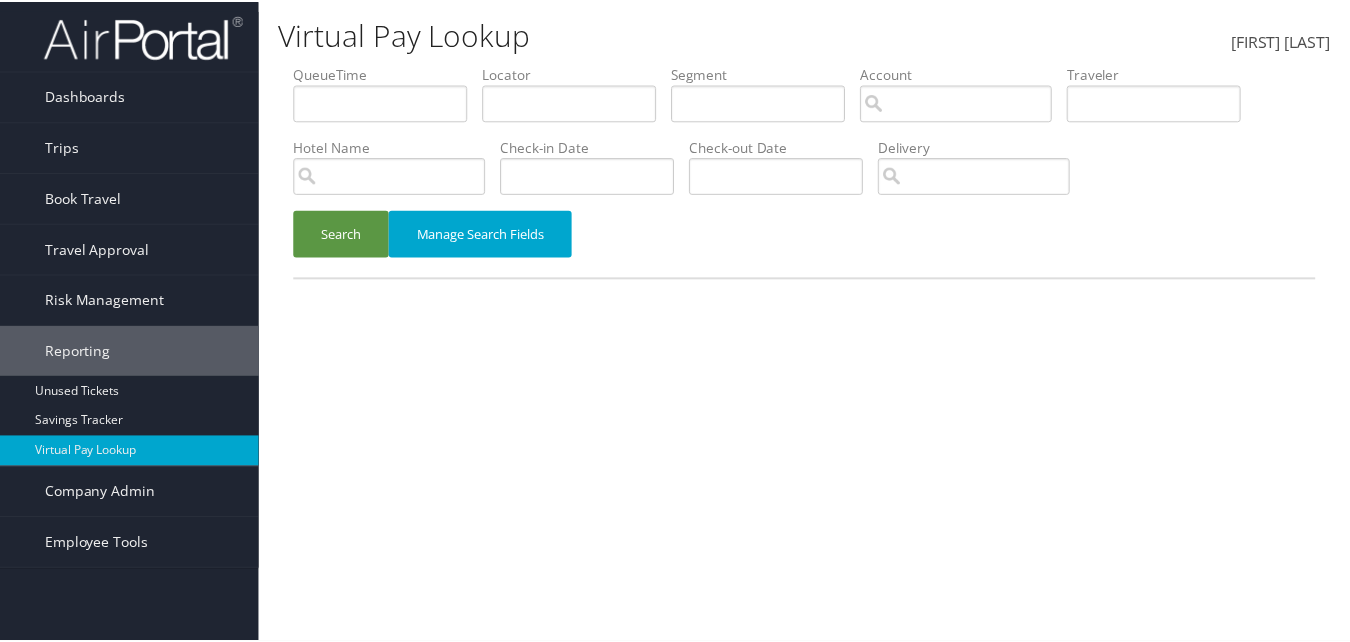 scroll, scrollTop: 0, scrollLeft: 0, axis: both 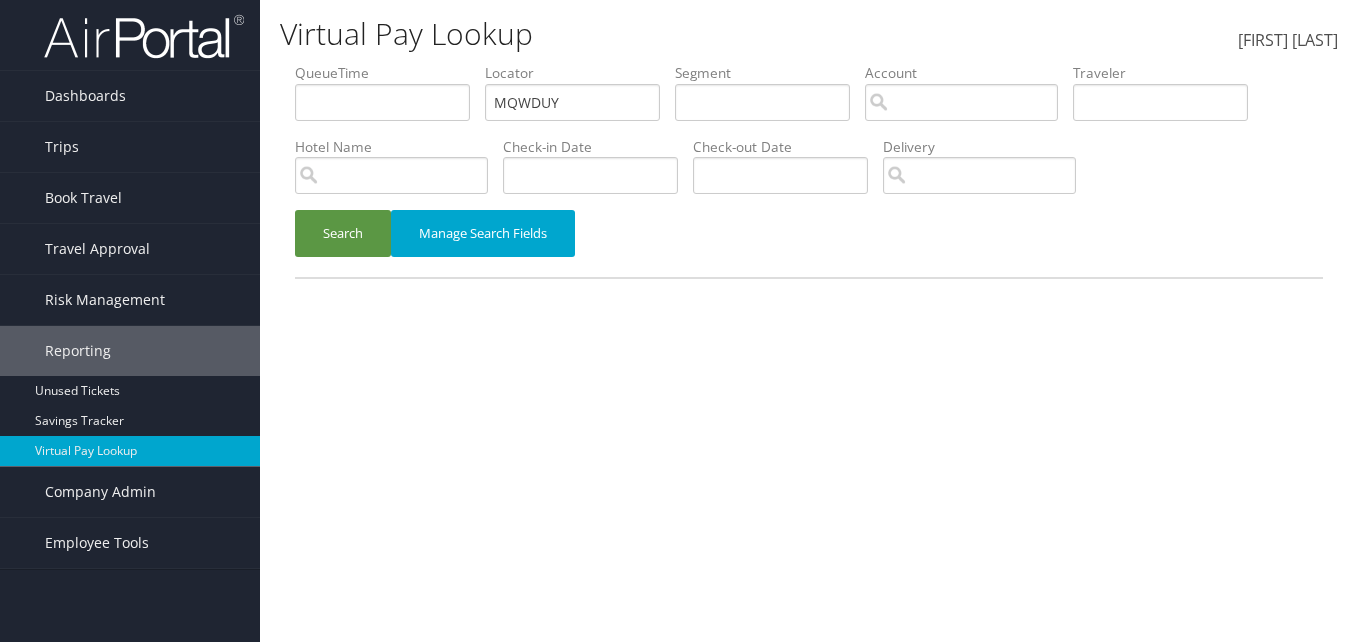 click on "MQWDUY" at bounding box center [382, 102] 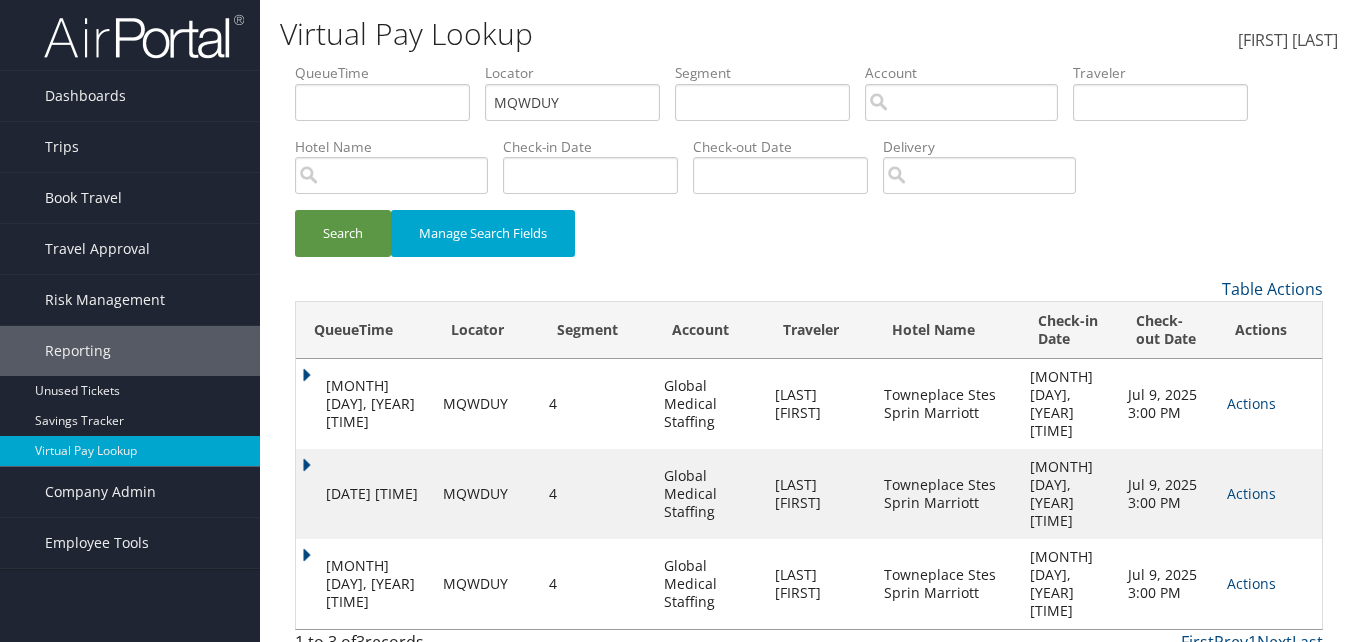 click on "QueueTime" at bounding box center (364, 330) 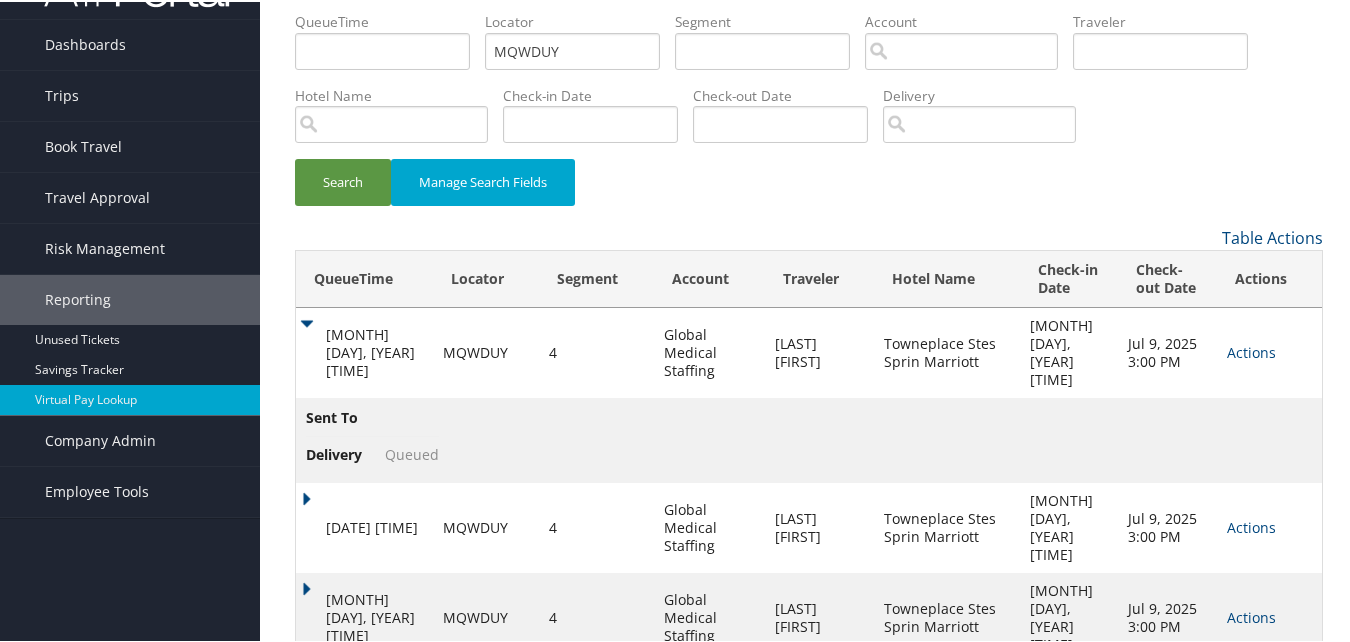 click on "Jul 1, 2025 12:05 AM" at bounding box center [364, 526] 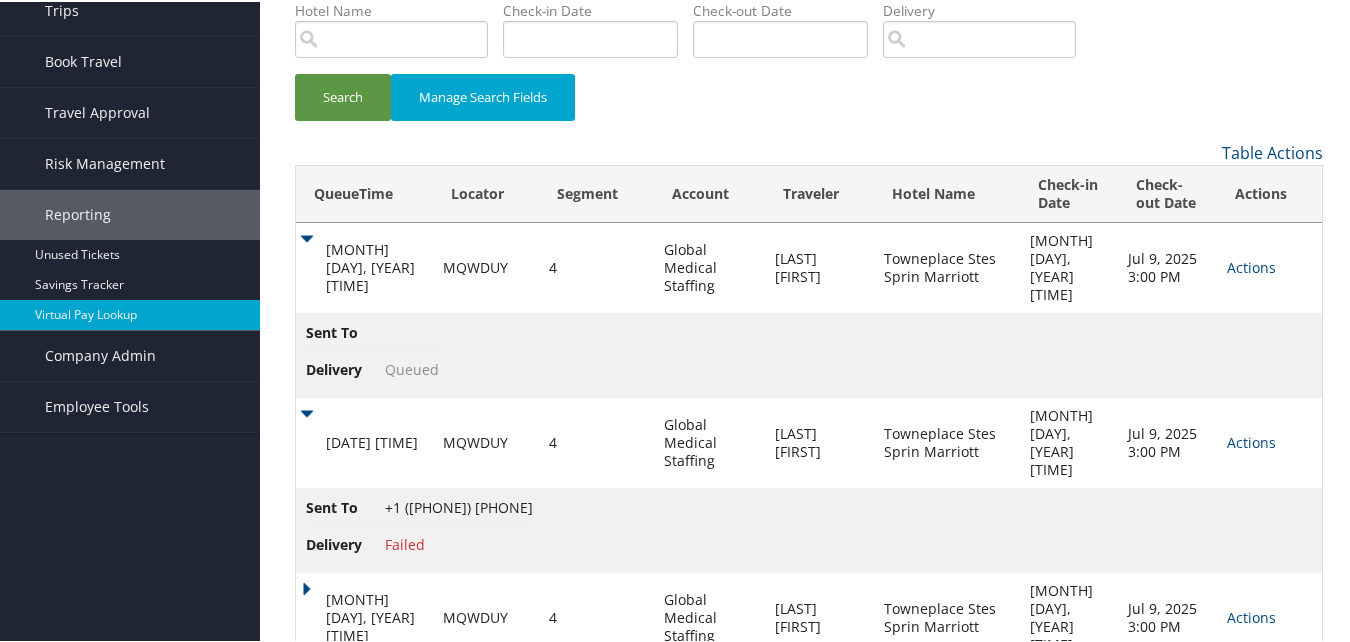 click on "Jul 1, 2025 9:15 AM" at bounding box center [364, 266] 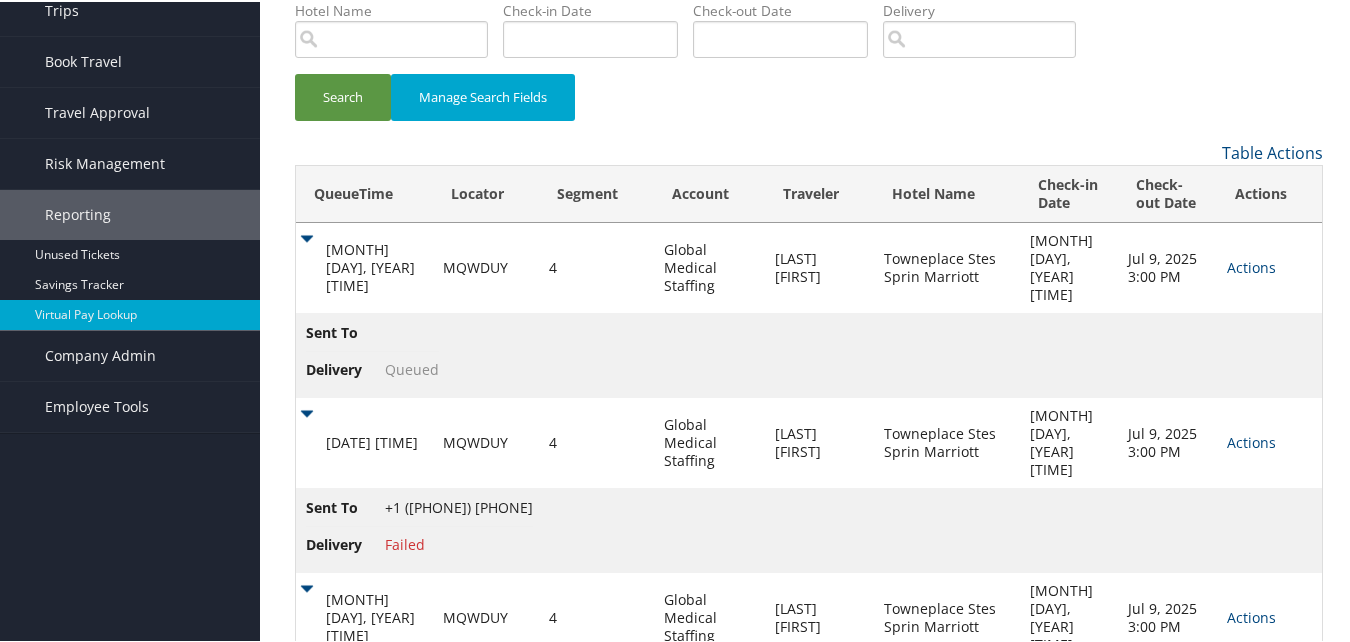scroll, scrollTop: 222, scrollLeft: 0, axis: vertical 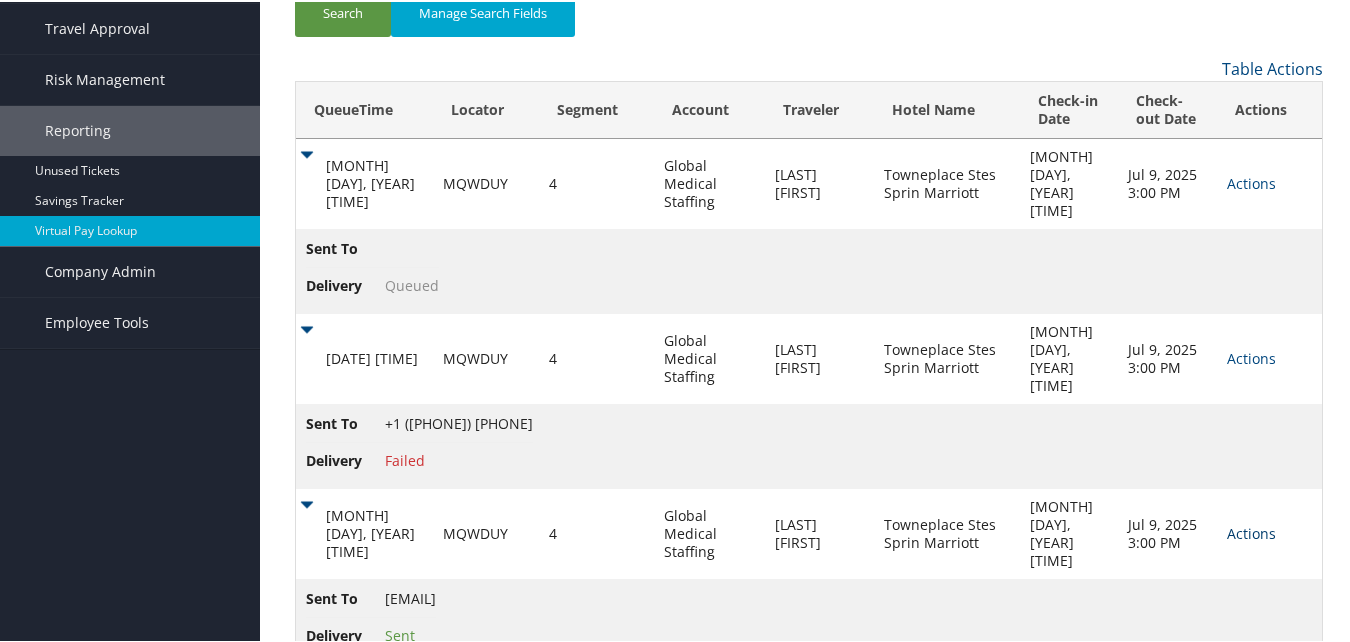 click on "Actions" at bounding box center [1251, 181] 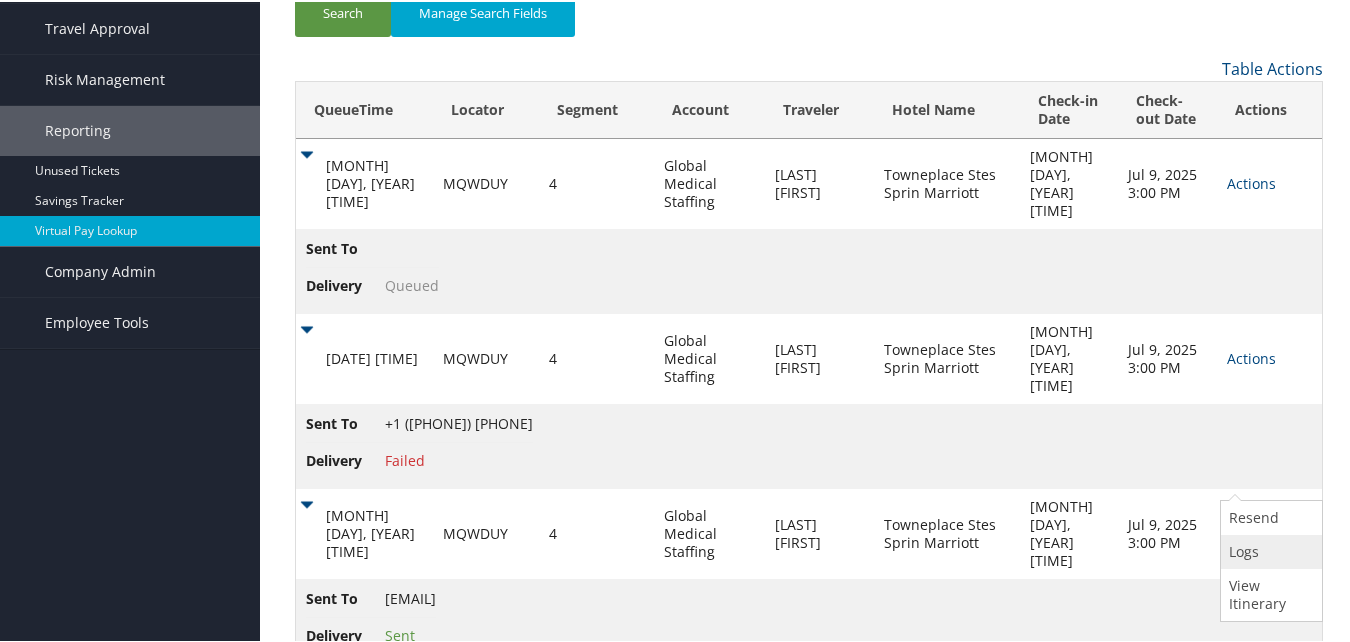 click at bounding box center (1229, 549) 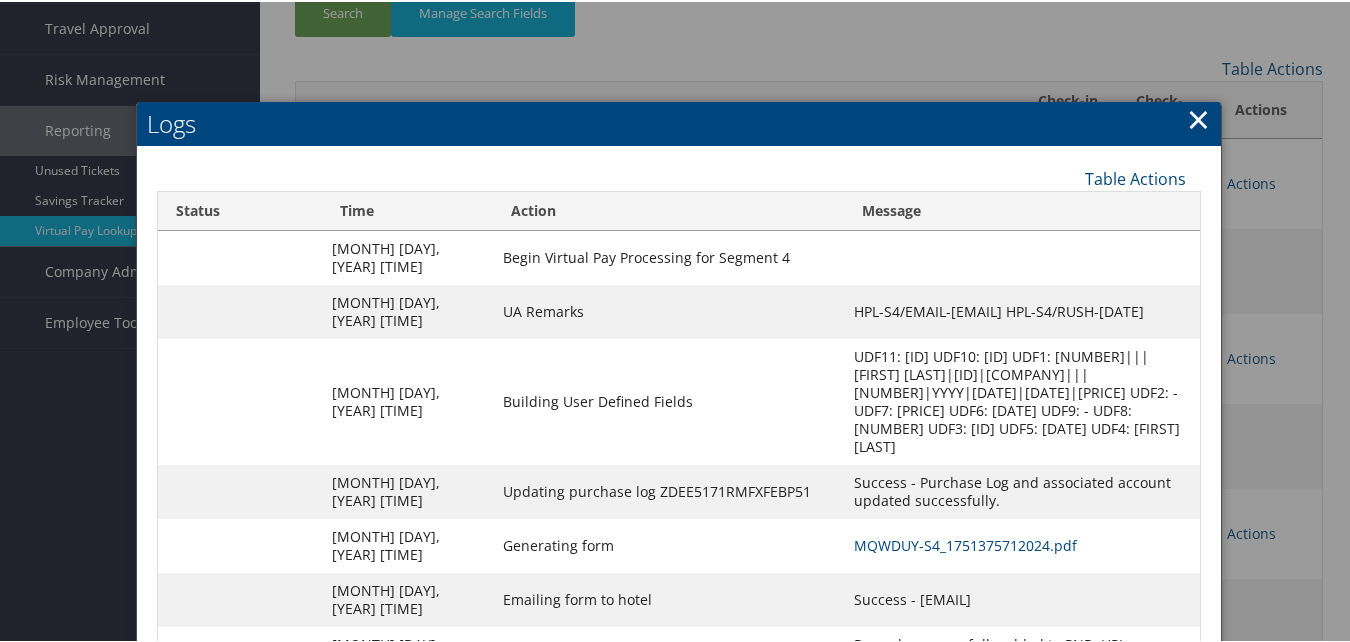 scroll, scrollTop: 333, scrollLeft: 0, axis: vertical 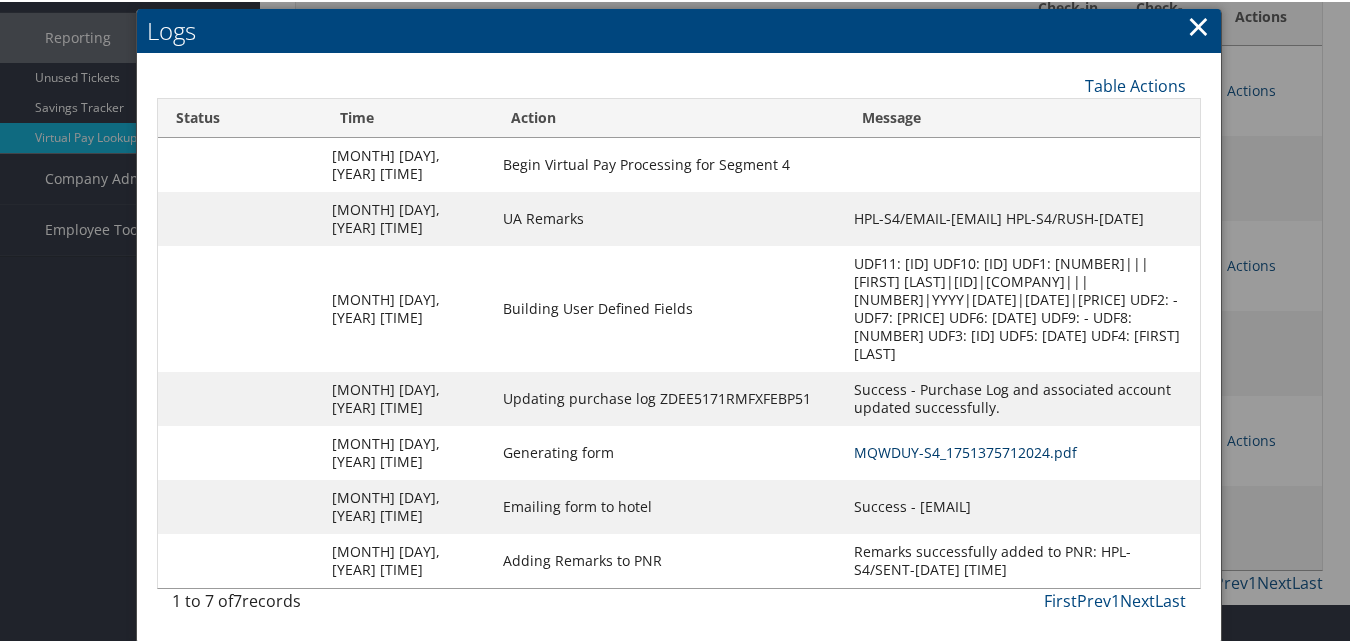 click on "MQWDUY-S4_1751375712024.pdf" at bounding box center (965, 450) 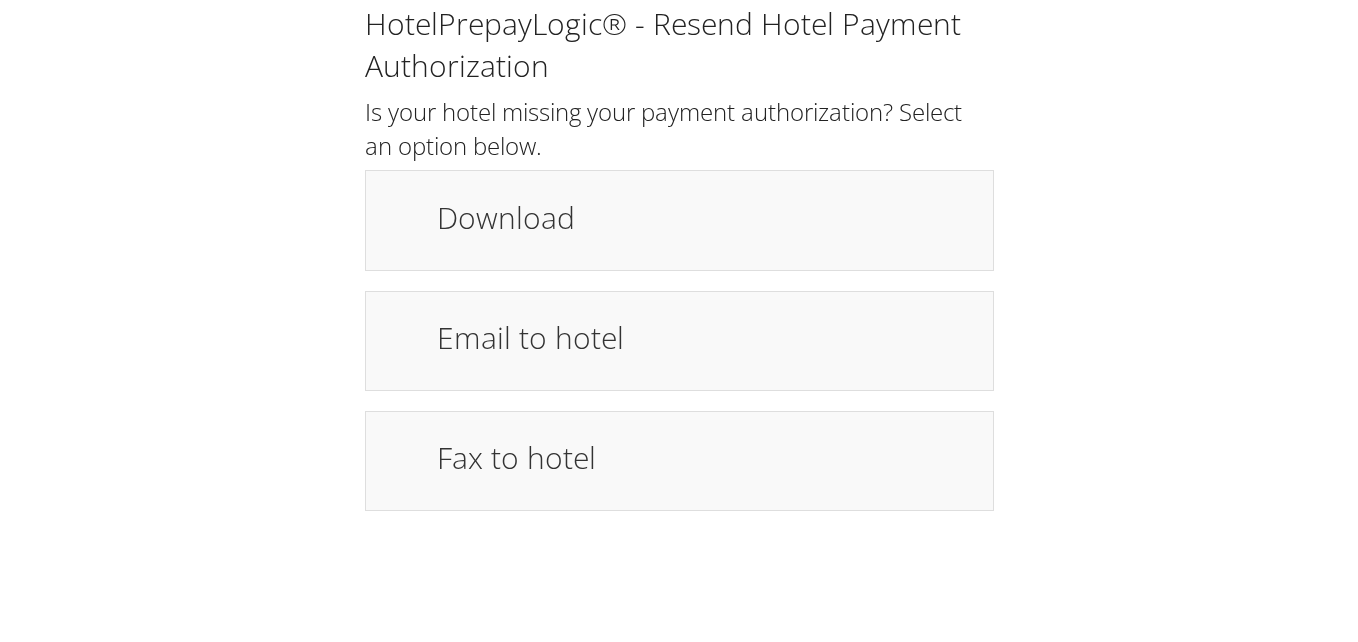 scroll, scrollTop: 0, scrollLeft: 0, axis: both 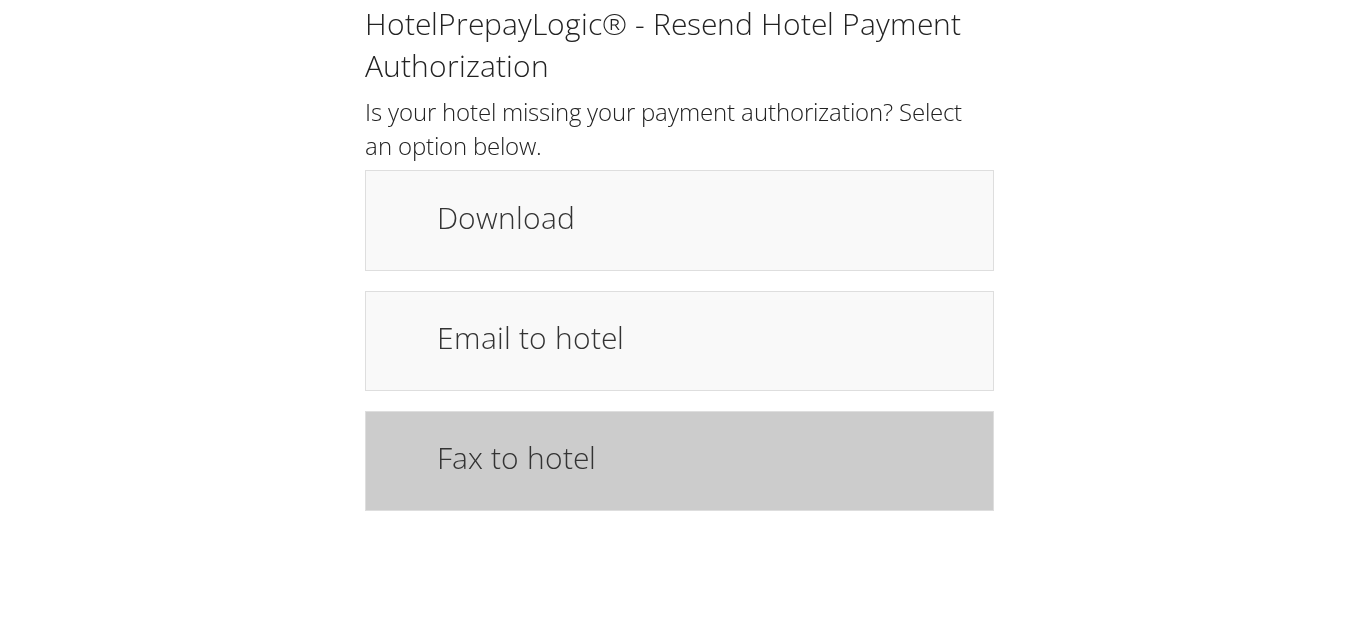 click on "Fax to hotel" at bounding box center (679, 461) 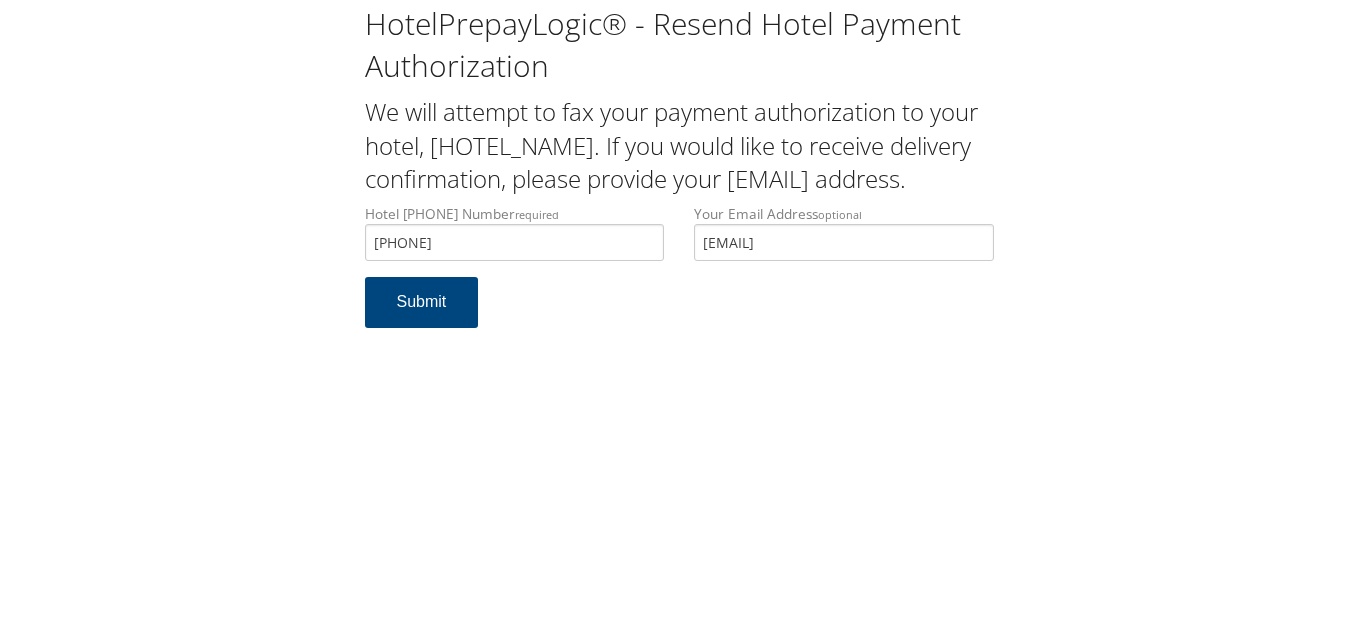 scroll, scrollTop: 0, scrollLeft: 0, axis: both 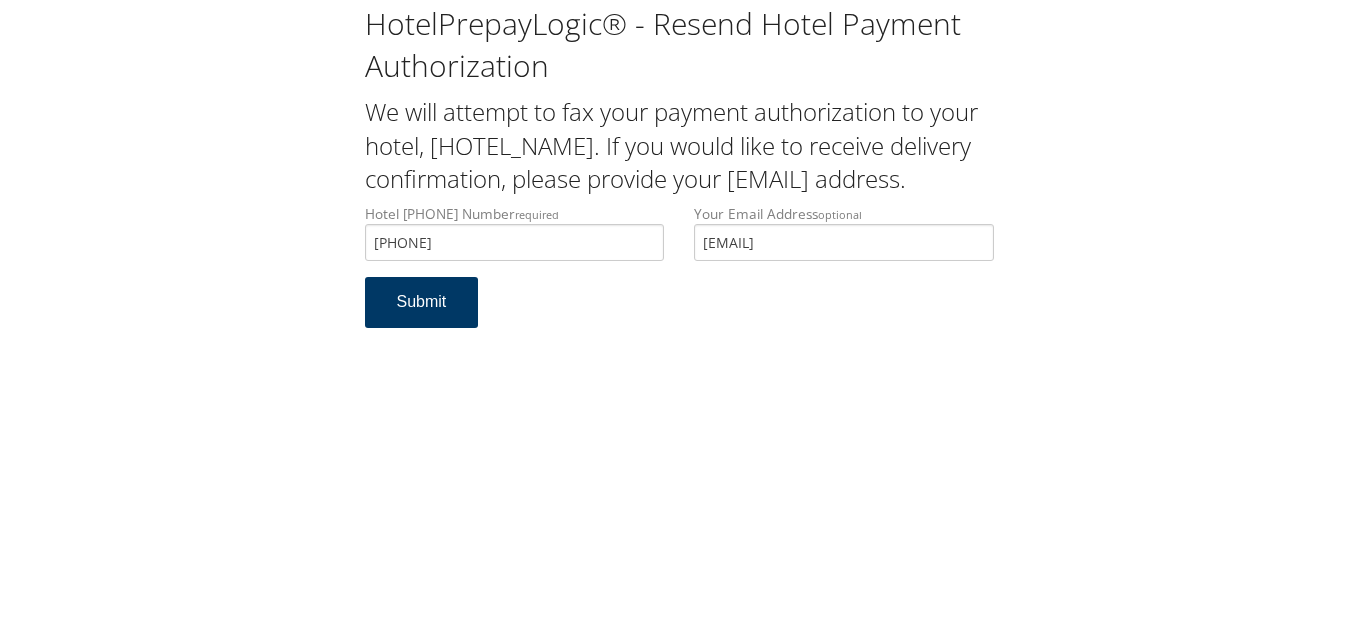 click on "Submit" at bounding box center [422, 302] 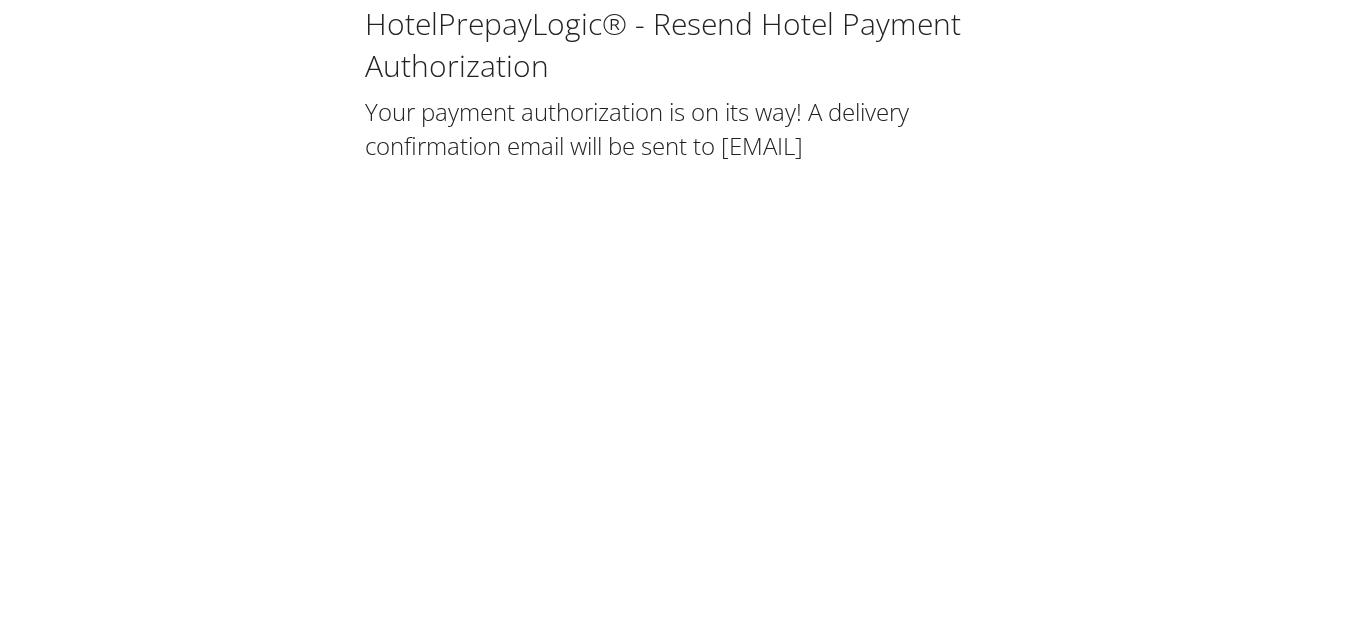 scroll, scrollTop: 0, scrollLeft: 0, axis: both 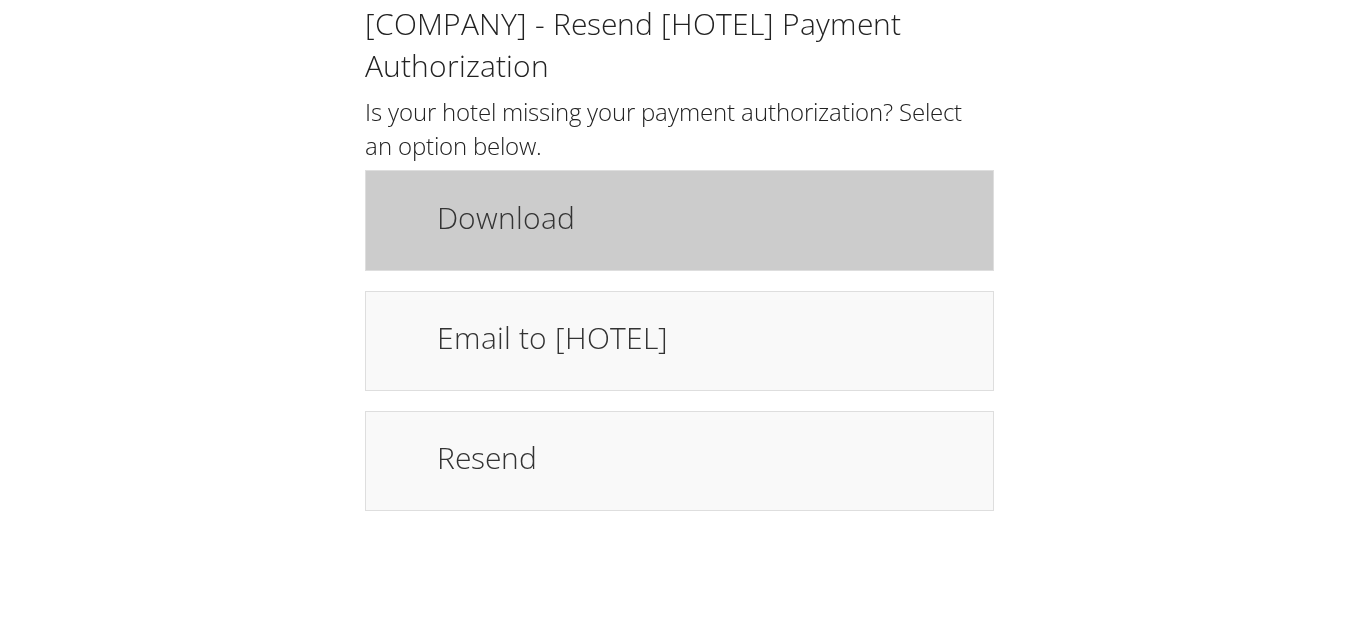 click on "Download" at bounding box center (705, 220) 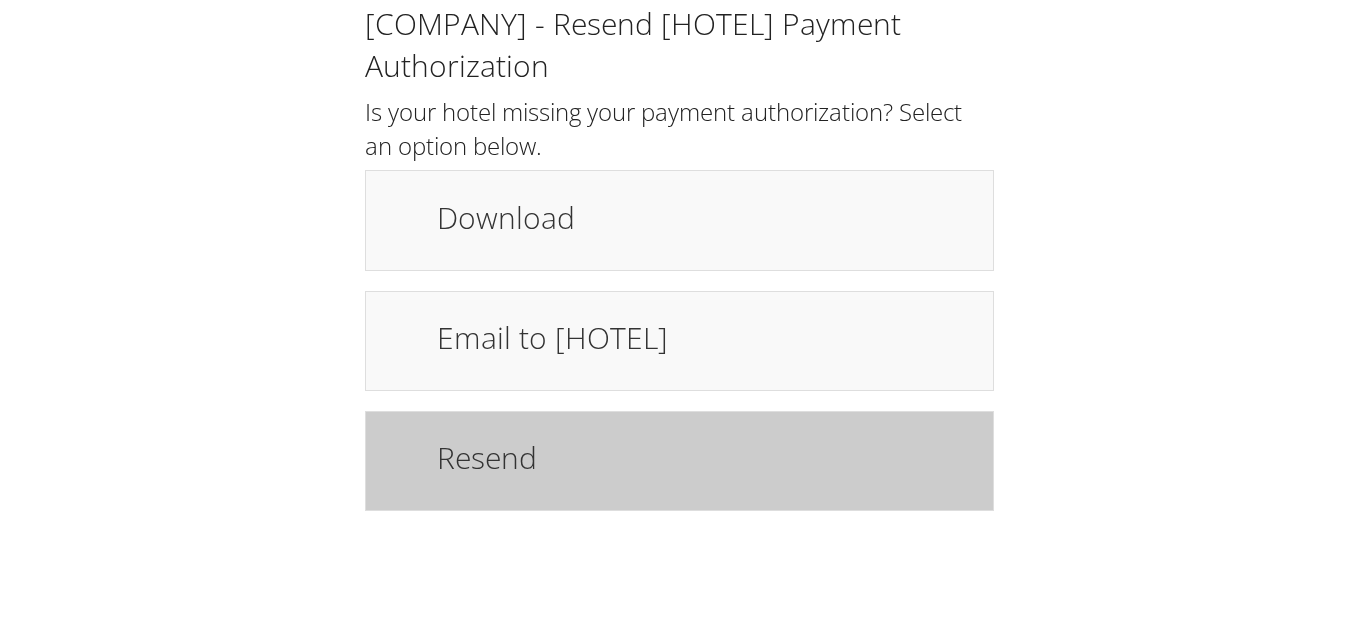 click on "Resend" at bounding box center (705, 461) 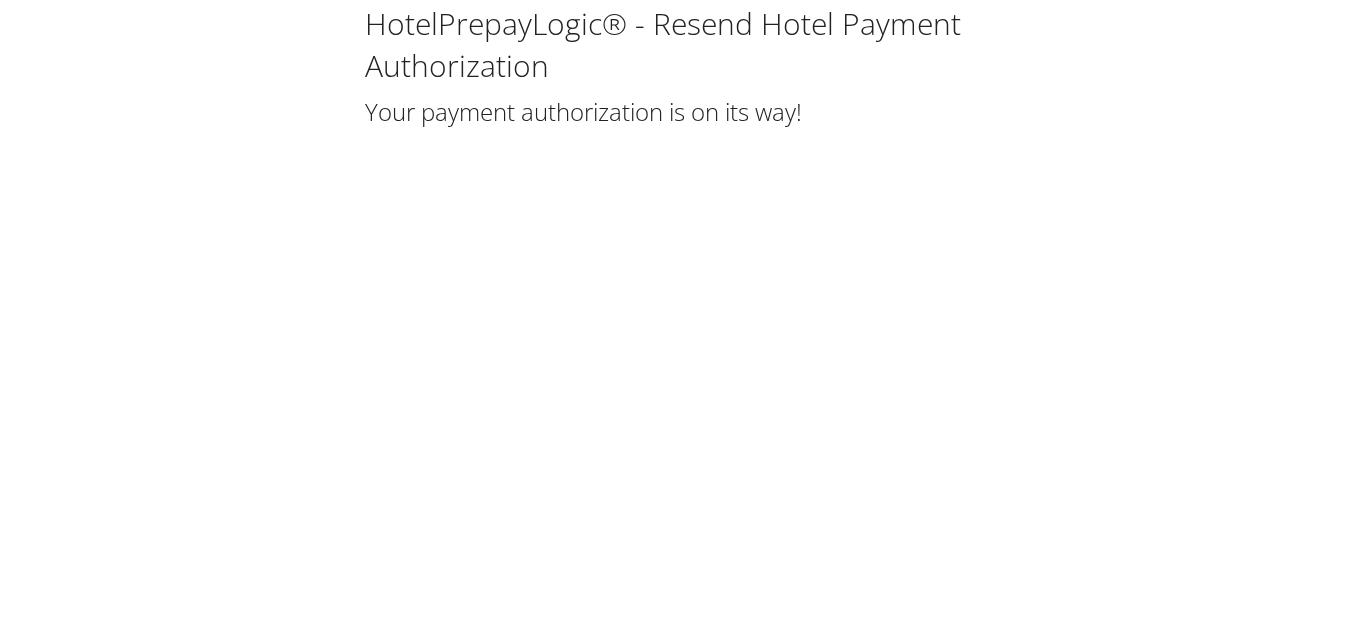 scroll, scrollTop: 0, scrollLeft: 0, axis: both 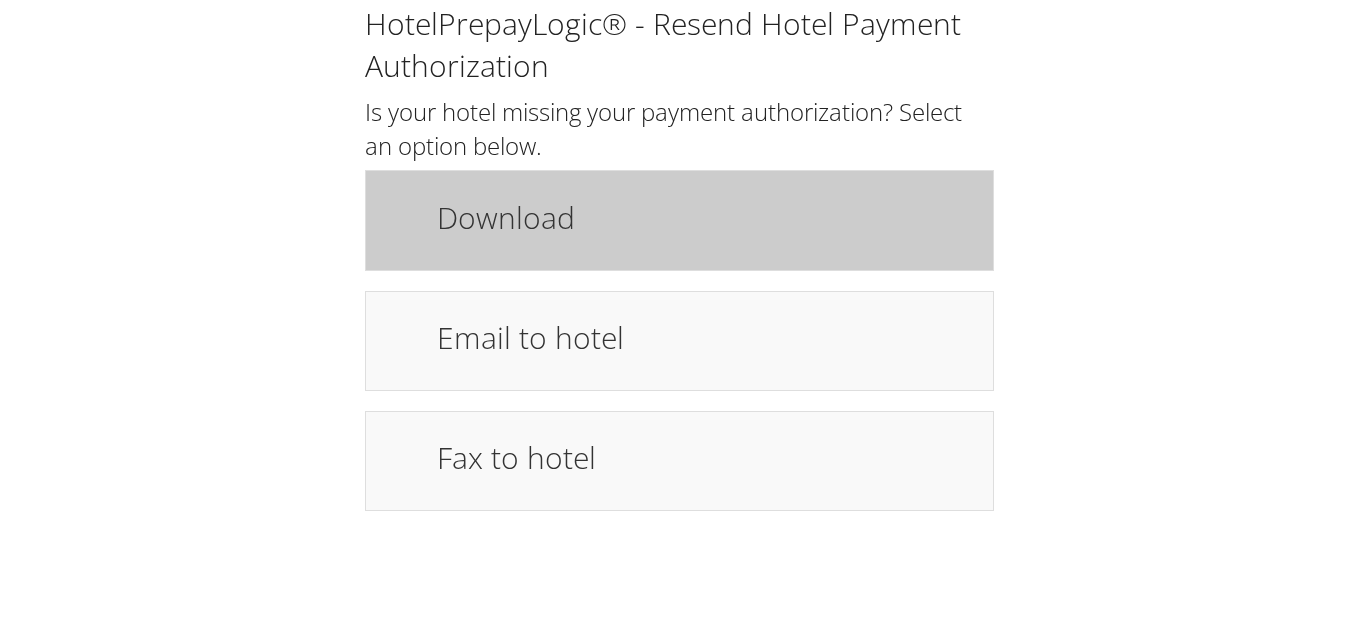 drag, startPoint x: 0, startPoint y: 0, endPoint x: 900, endPoint y: 258, distance: 936.24994 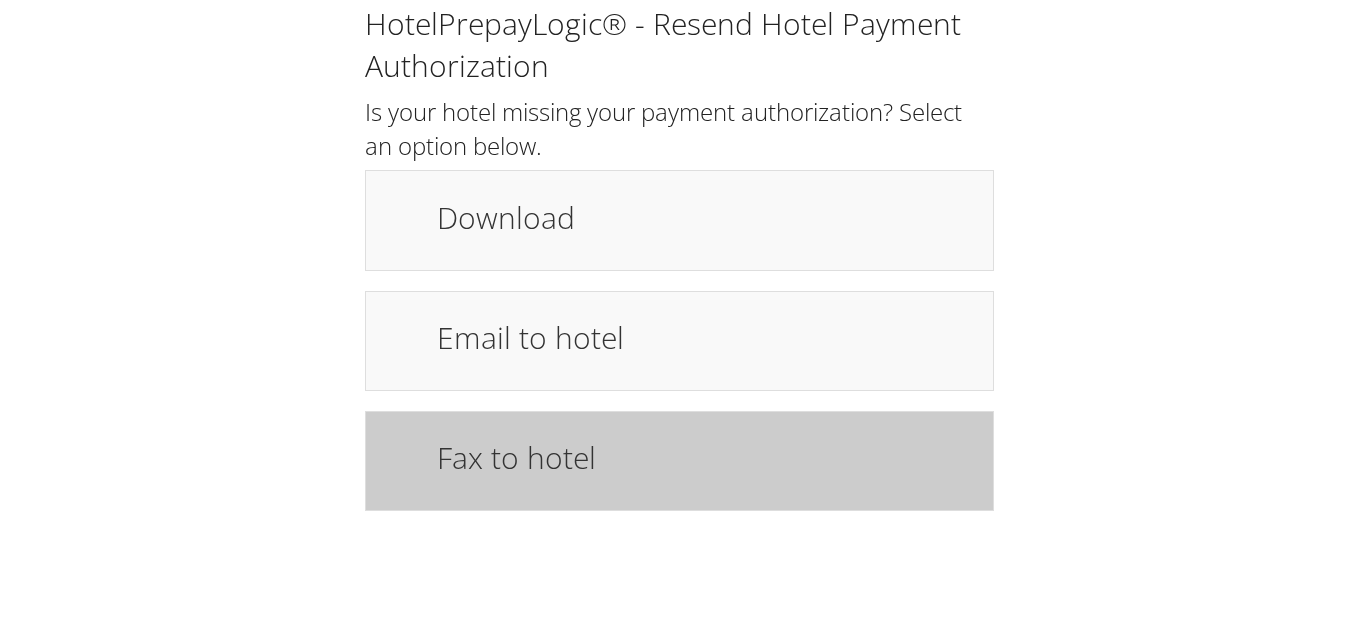 click on "Fax to hotel" at bounding box center [705, 461] 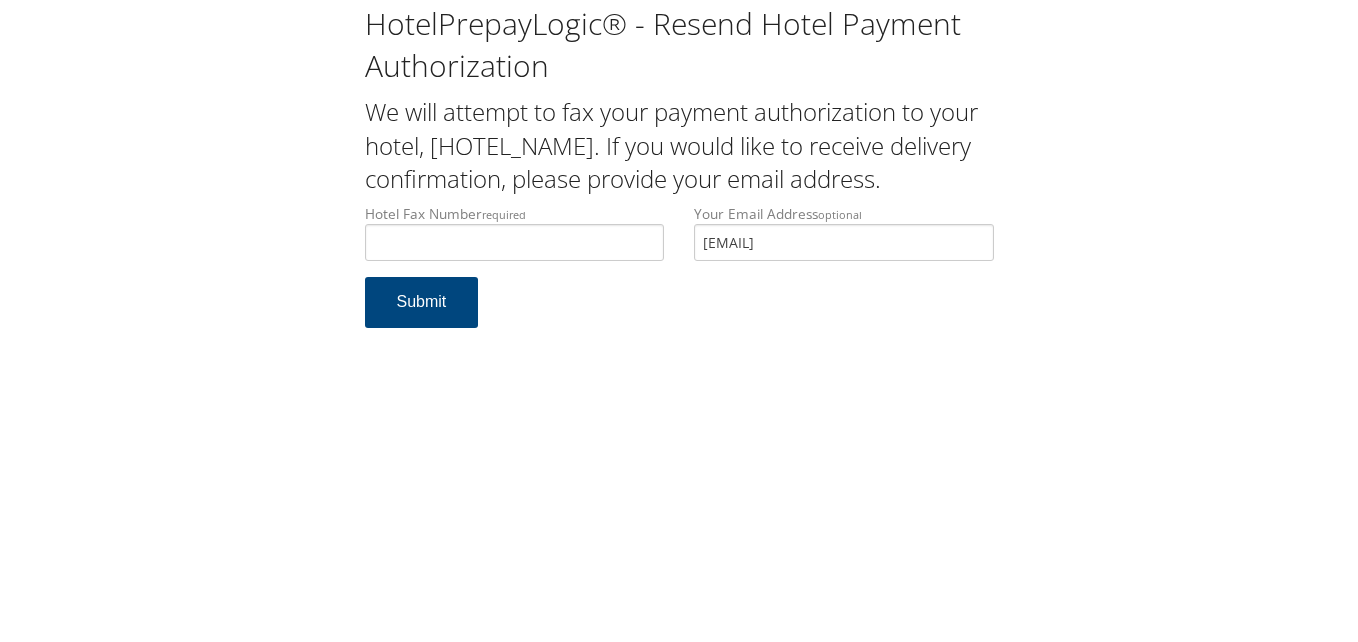 scroll, scrollTop: 0, scrollLeft: 0, axis: both 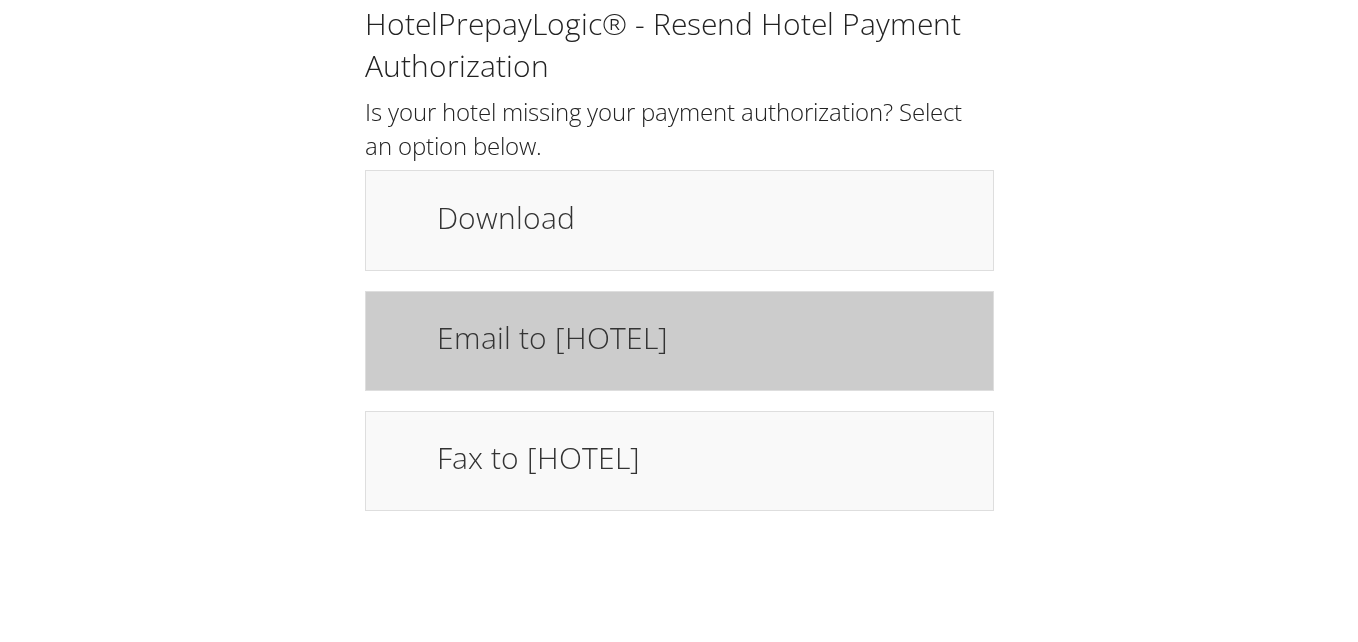 click on "Email to hotel" at bounding box center (705, 337) 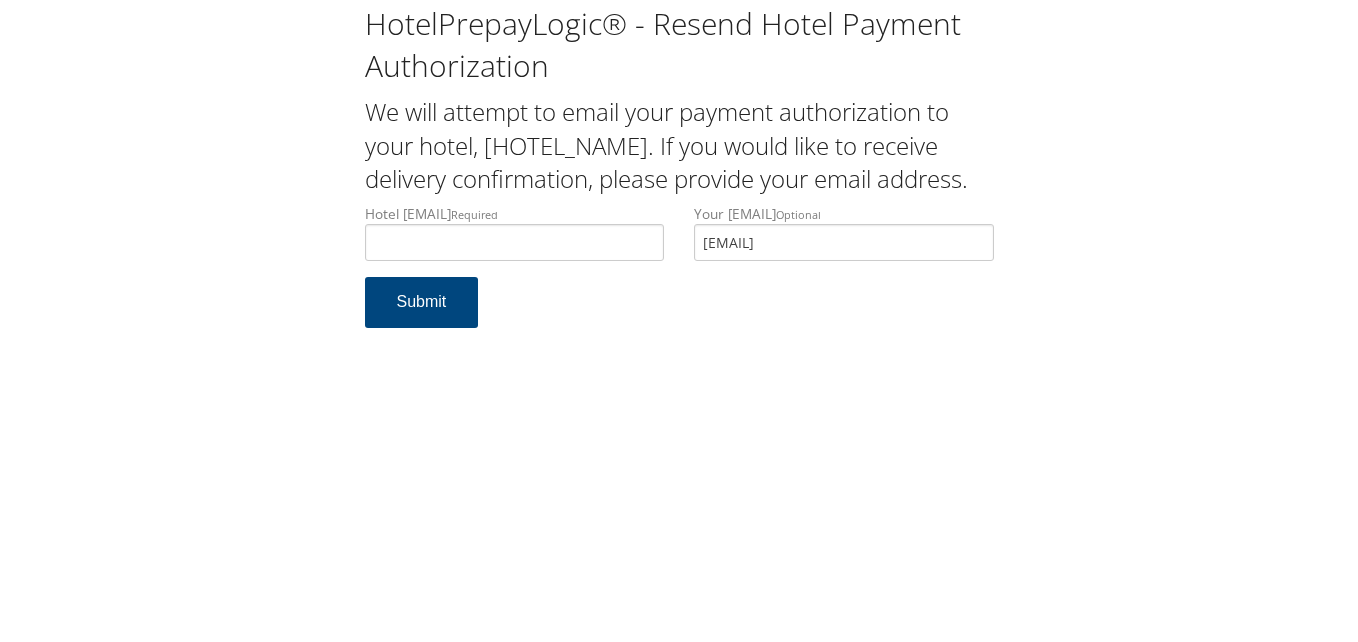 scroll, scrollTop: 0, scrollLeft: 0, axis: both 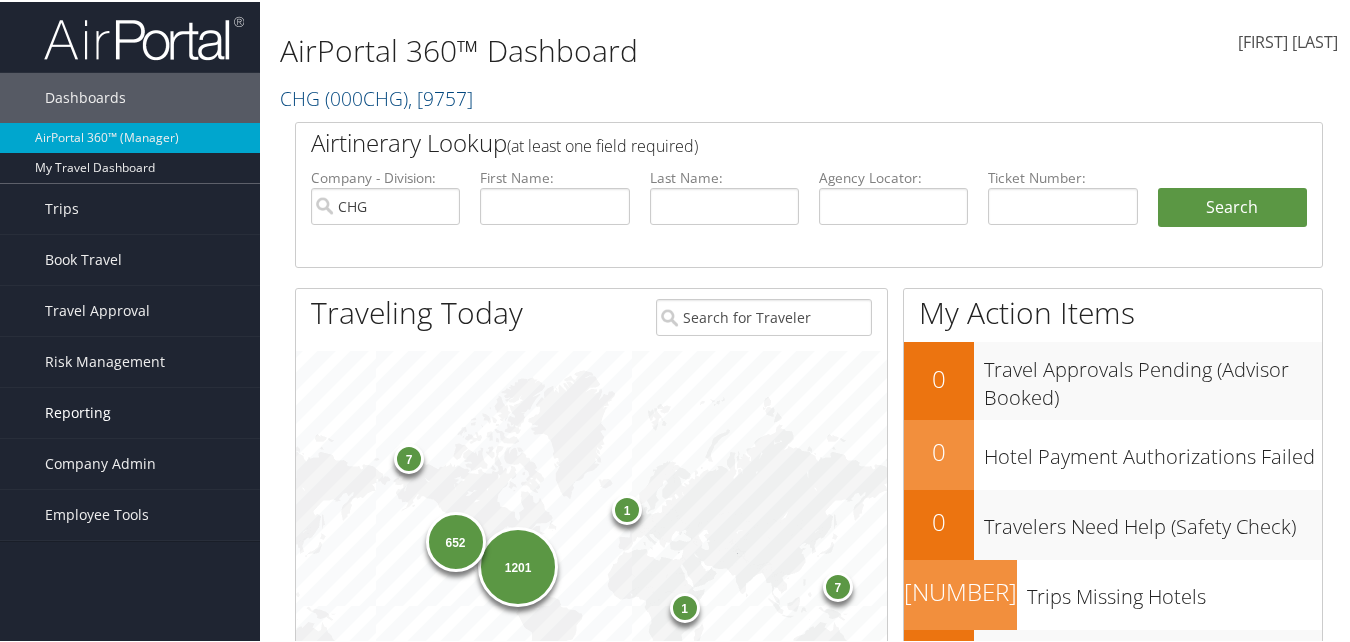 click on "Reporting" at bounding box center [130, 411] 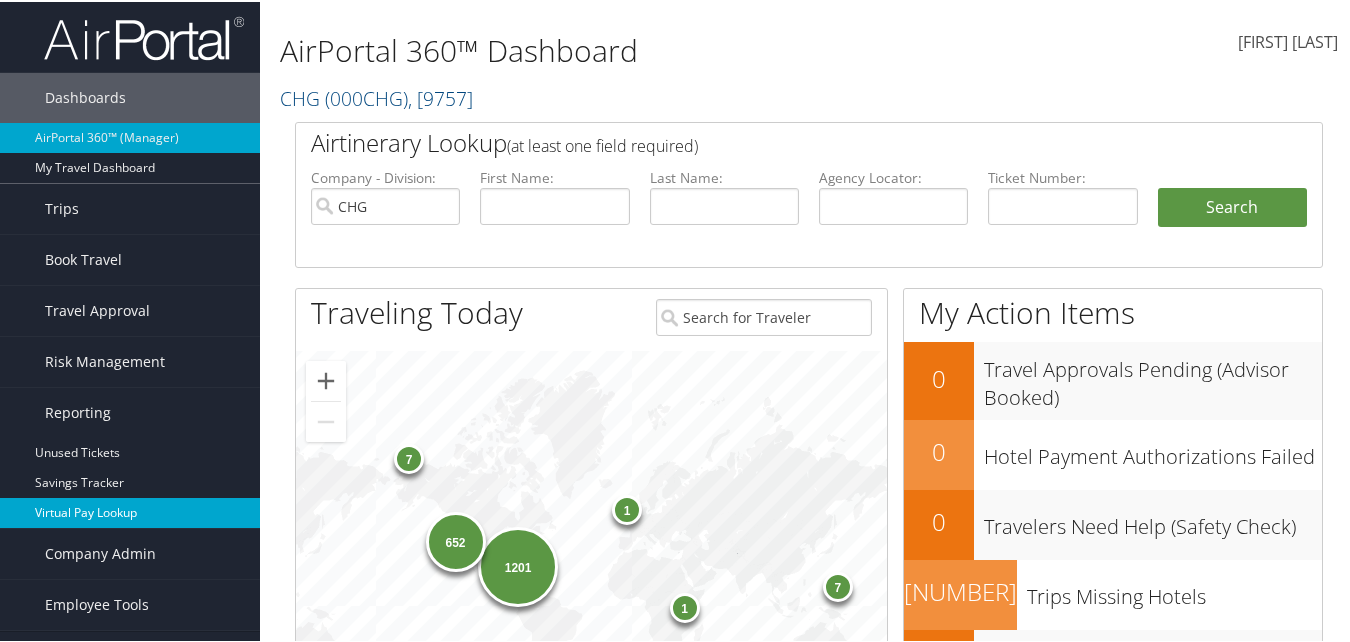 click on "Virtual Pay Lookup" at bounding box center [130, 511] 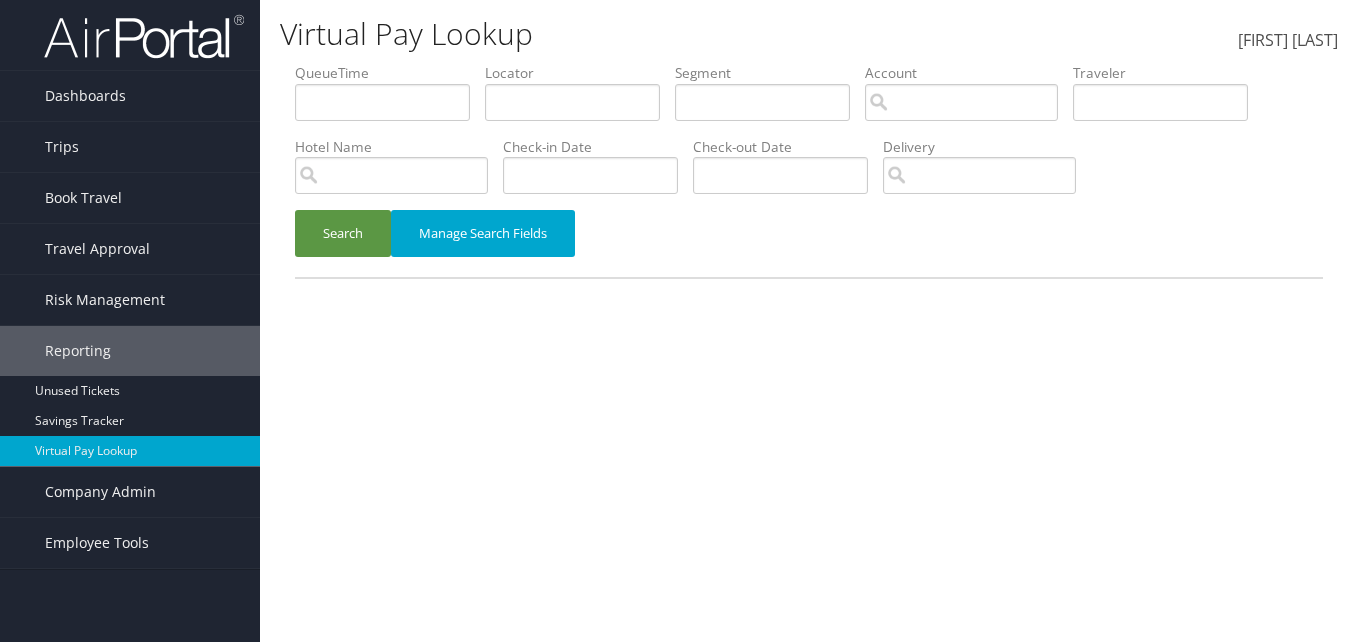 scroll, scrollTop: 0, scrollLeft: 0, axis: both 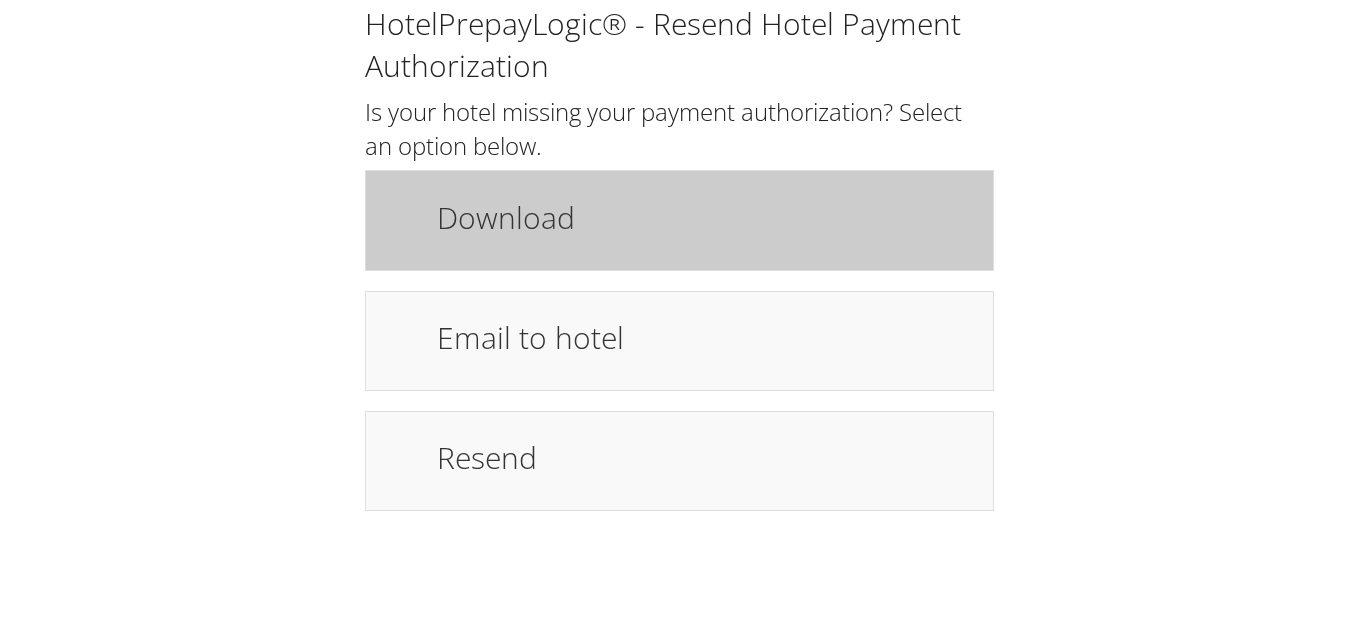 drag, startPoint x: 0, startPoint y: 0, endPoint x: 924, endPoint y: 252, distance: 957.7474 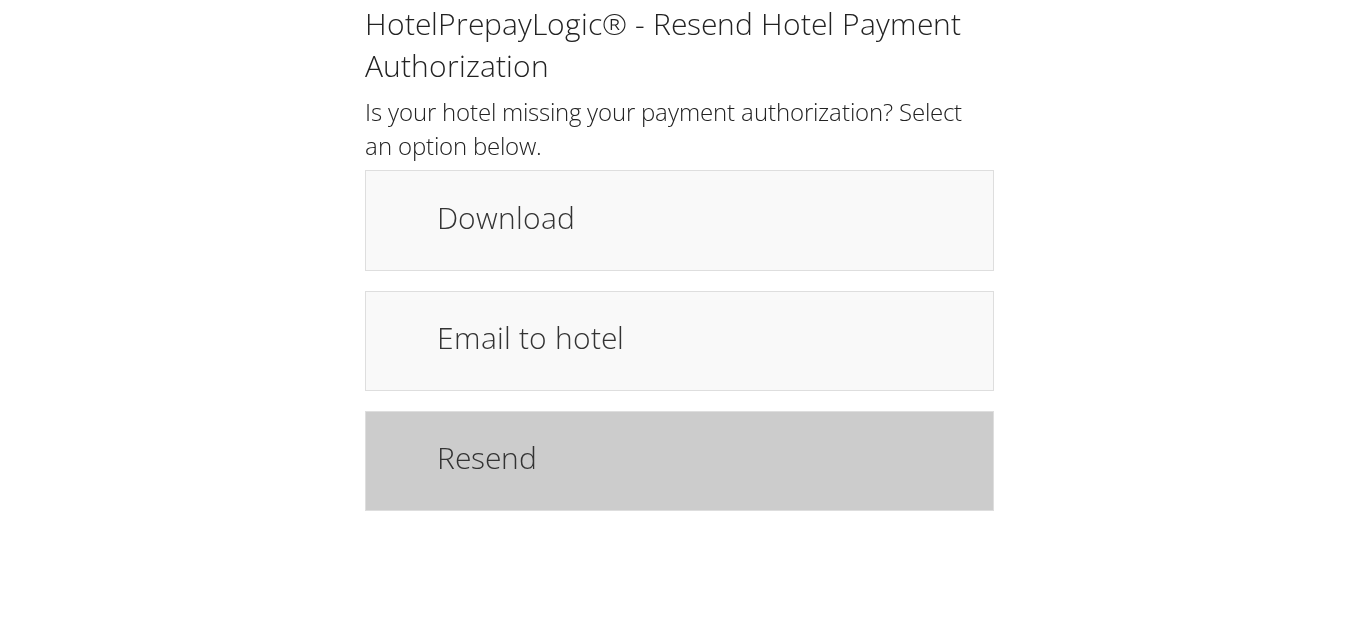 click on "Resend" at bounding box center (705, 457) 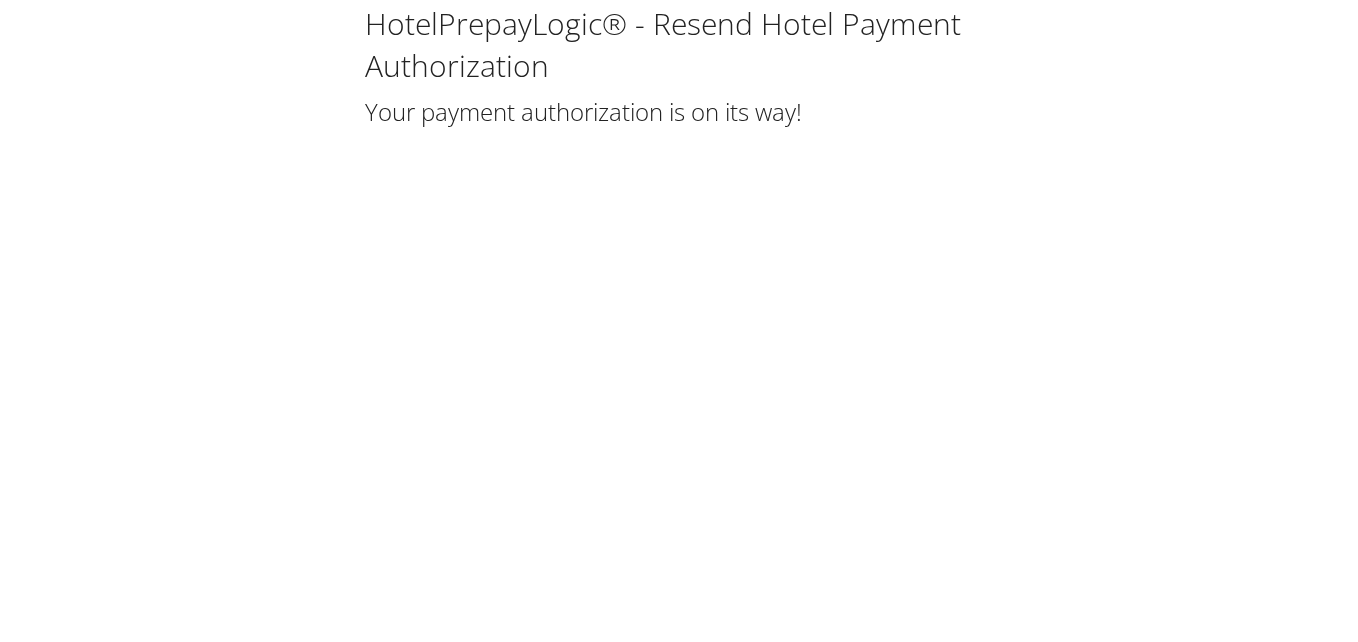 scroll, scrollTop: 0, scrollLeft: 0, axis: both 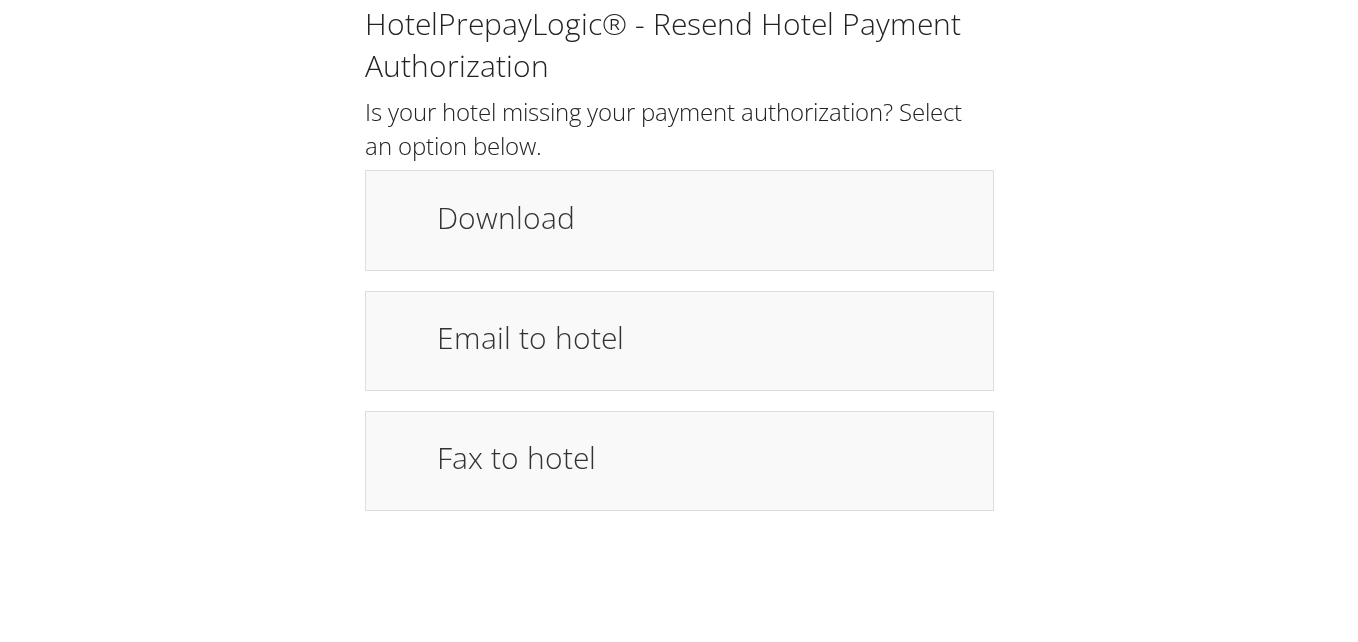 drag, startPoint x: 0, startPoint y: 0, endPoint x: 773, endPoint y: 289, distance: 825.2575 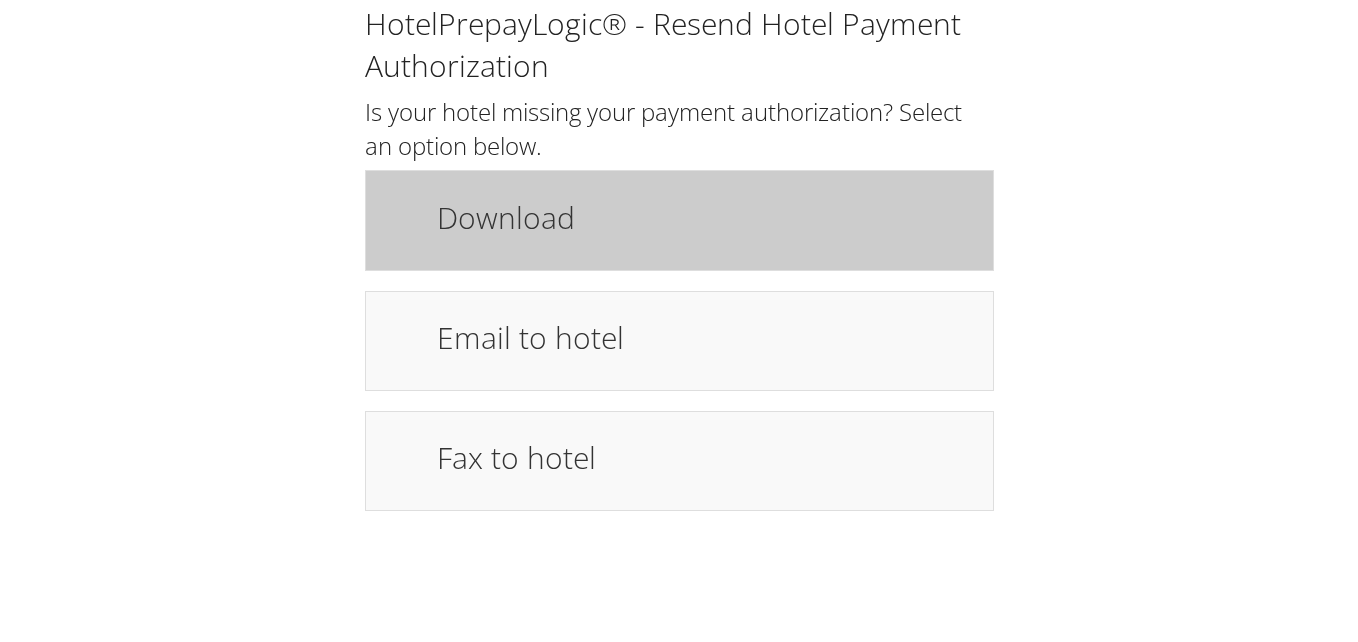 click on "Download" at bounding box center (679, 220) 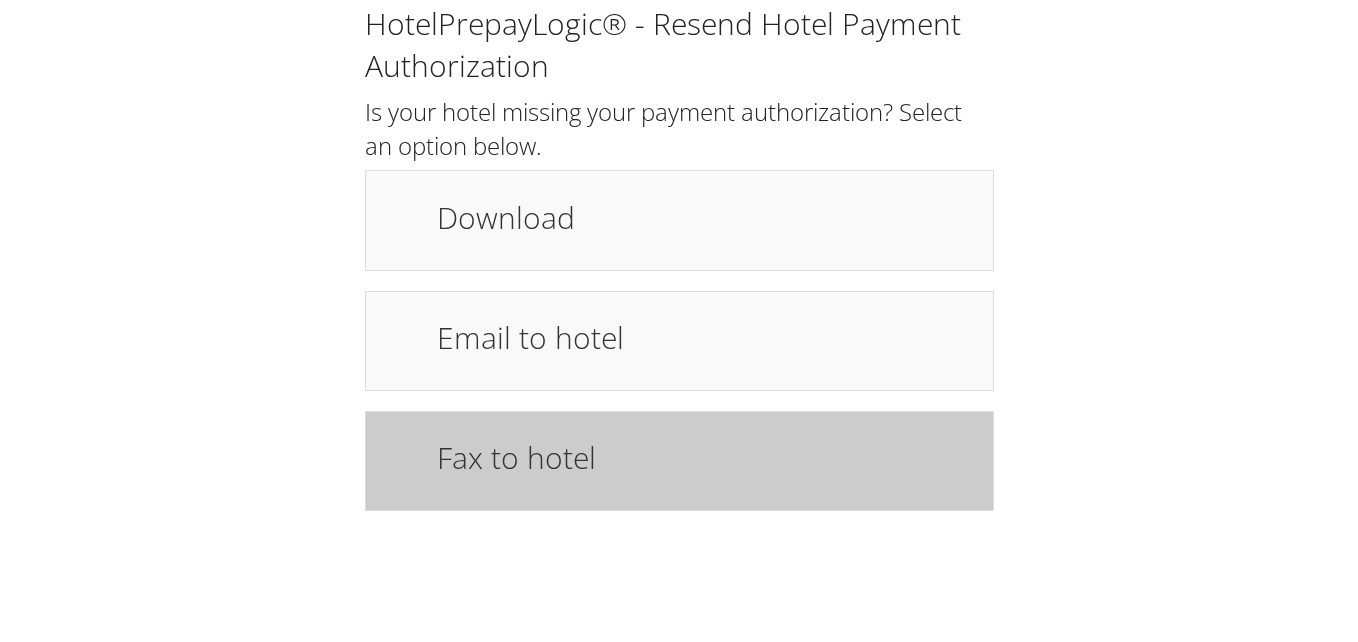 click on "Fax to hotel" at bounding box center (679, 461) 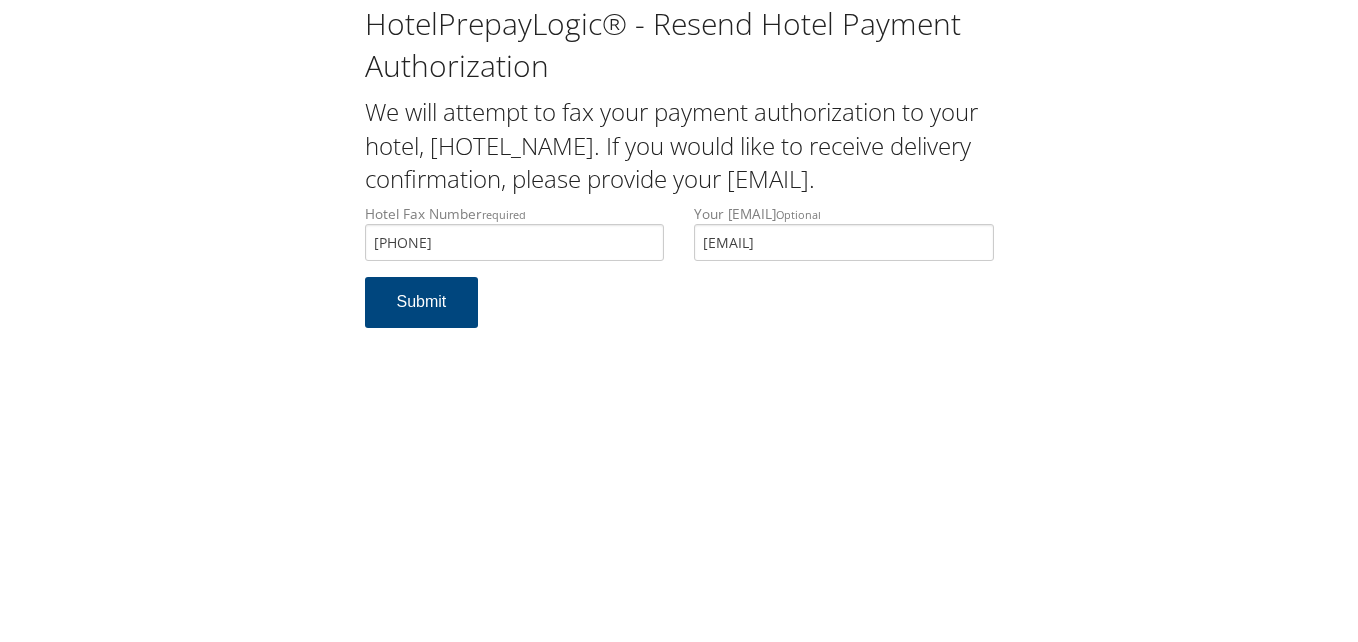 scroll, scrollTop: 0, scrollLeft: 0, axis: both 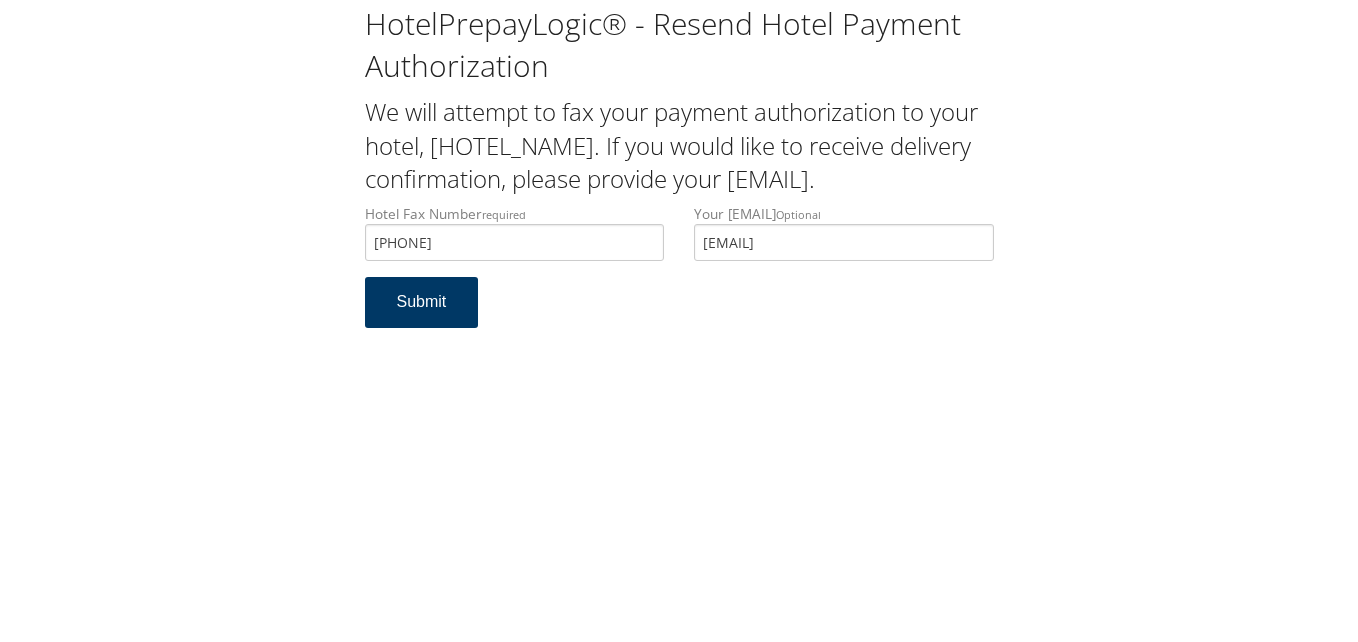 click on "Submit" at bounding box center (422, 302) 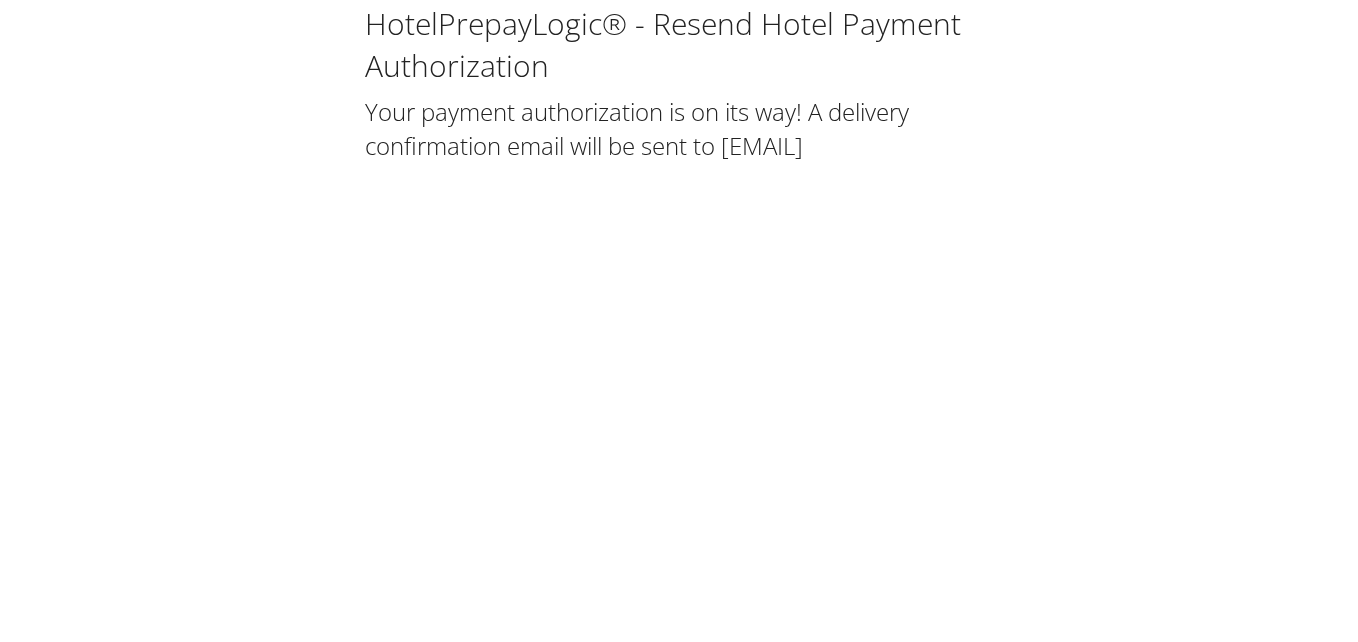 scroll, scrollTop: 0, scrollLeft: 0, axis: both 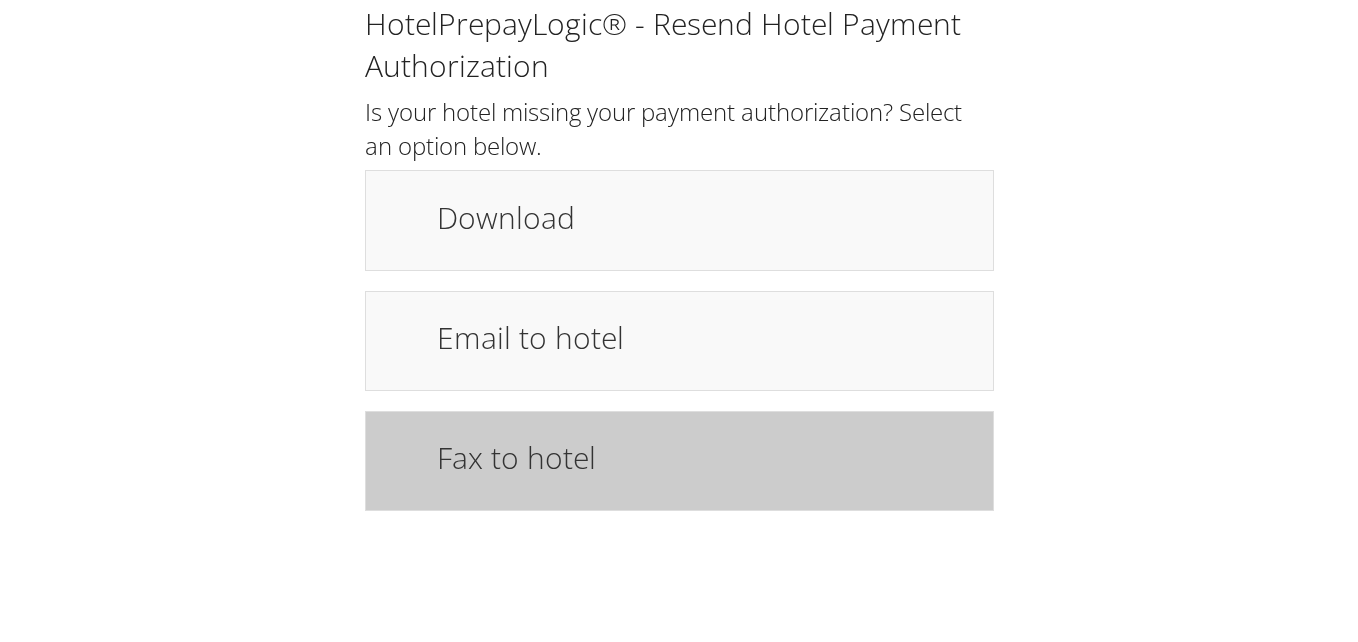 drag, startPoint x: 846, startPoint y: 457, endPoint x: 856, endPoint y: 458, distance: 10.049875 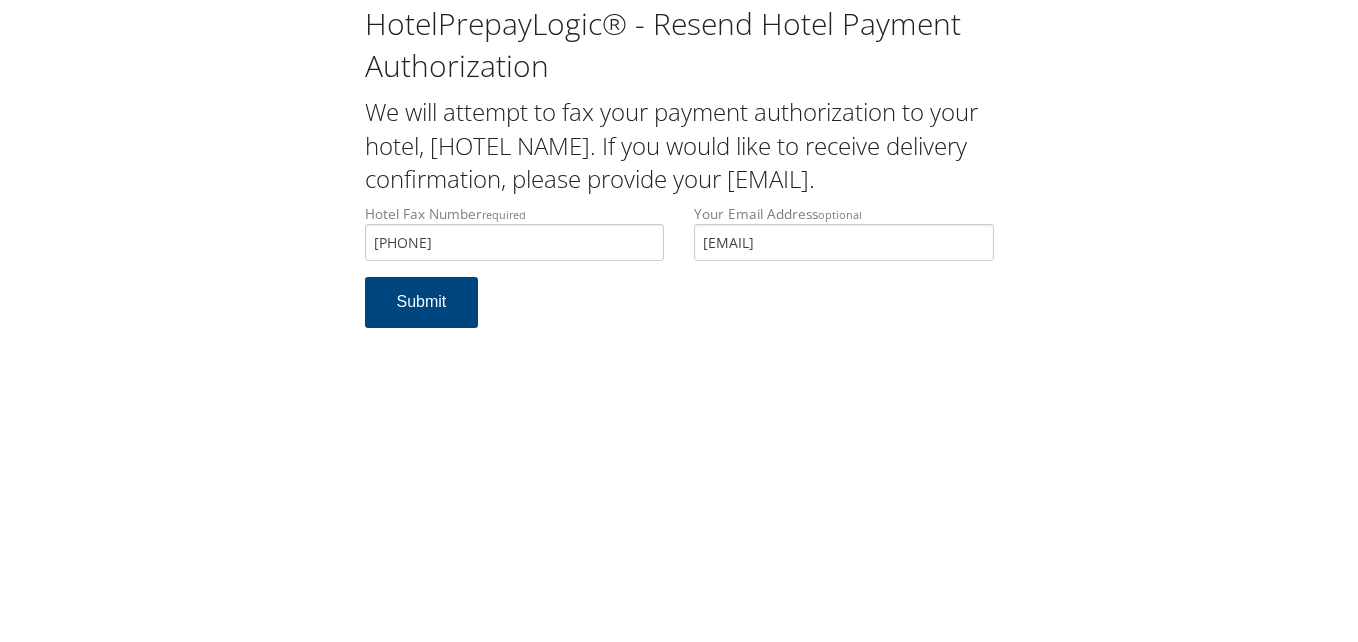 scroll, scrollTop: 0, scrollLeft: 0, axis: both 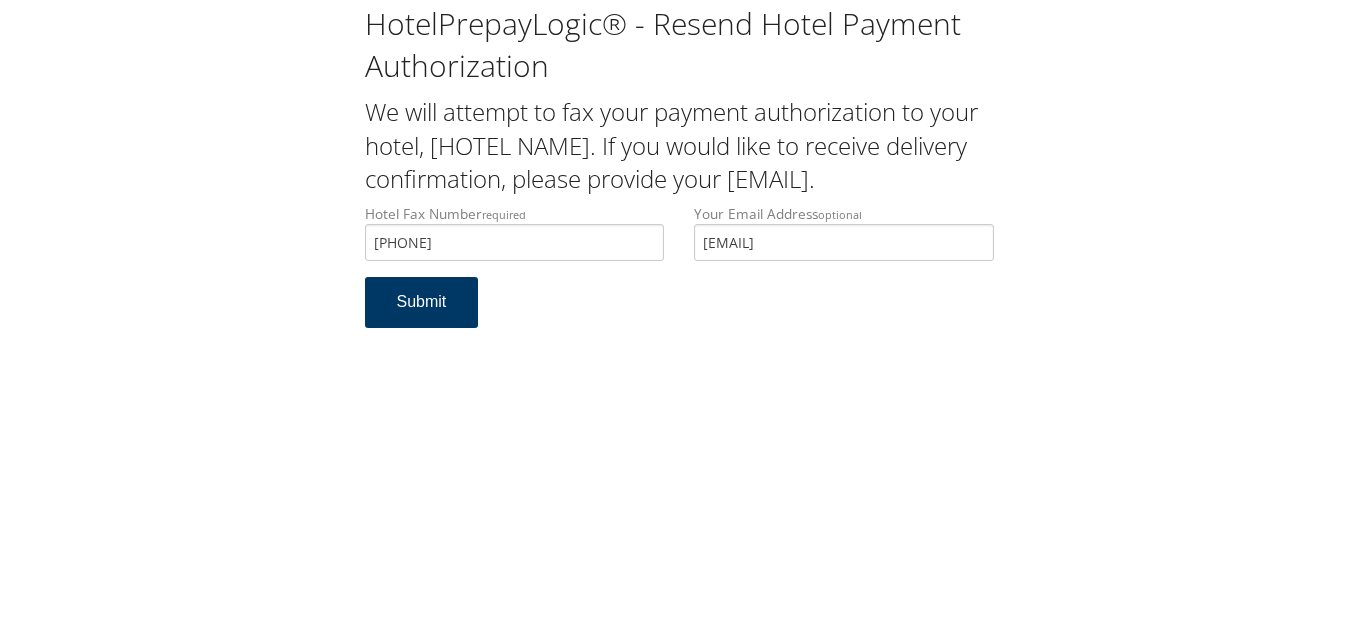 click on "Submit" at bounding box center (422, 302) 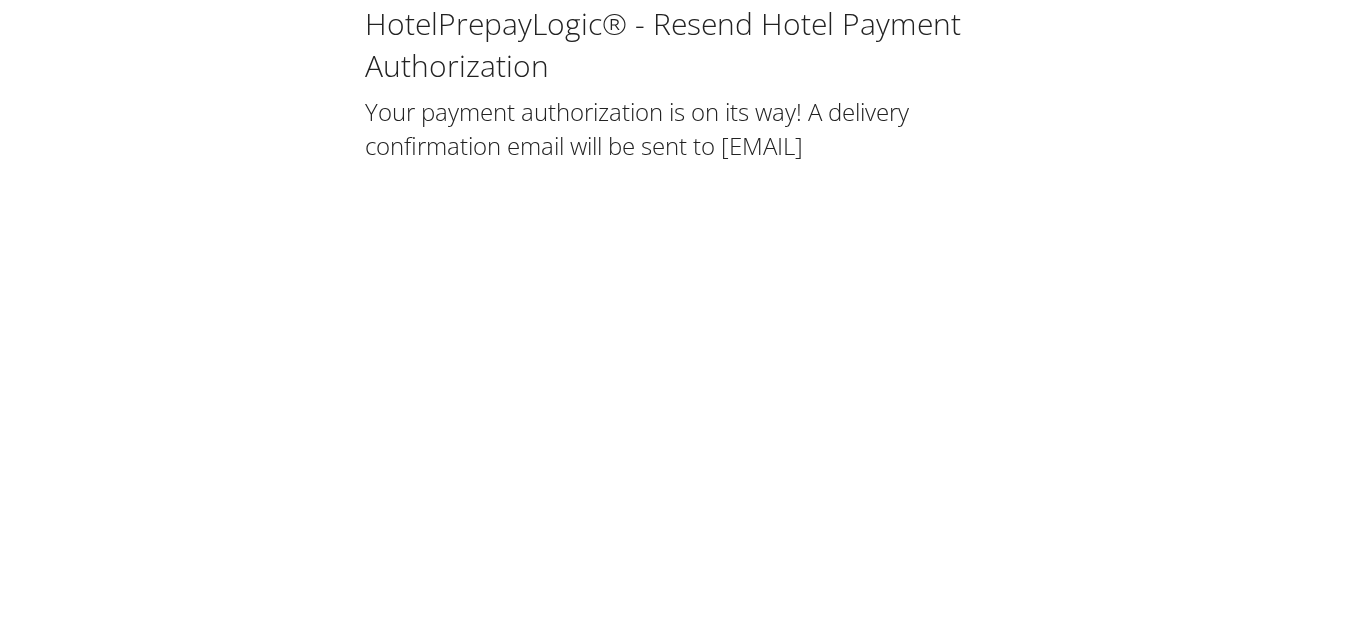 scroll, scrollTop: 0, scrollLeft: 0, axis: both 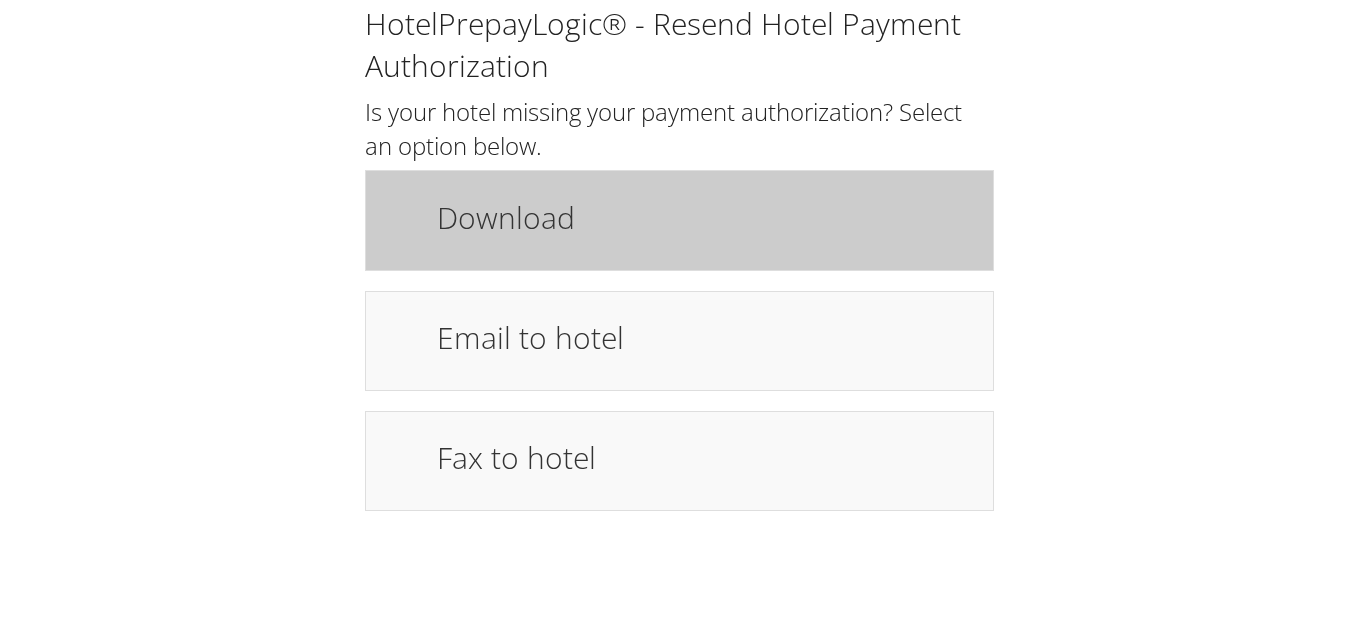 click on "Download" at bounding box center (679, 220) 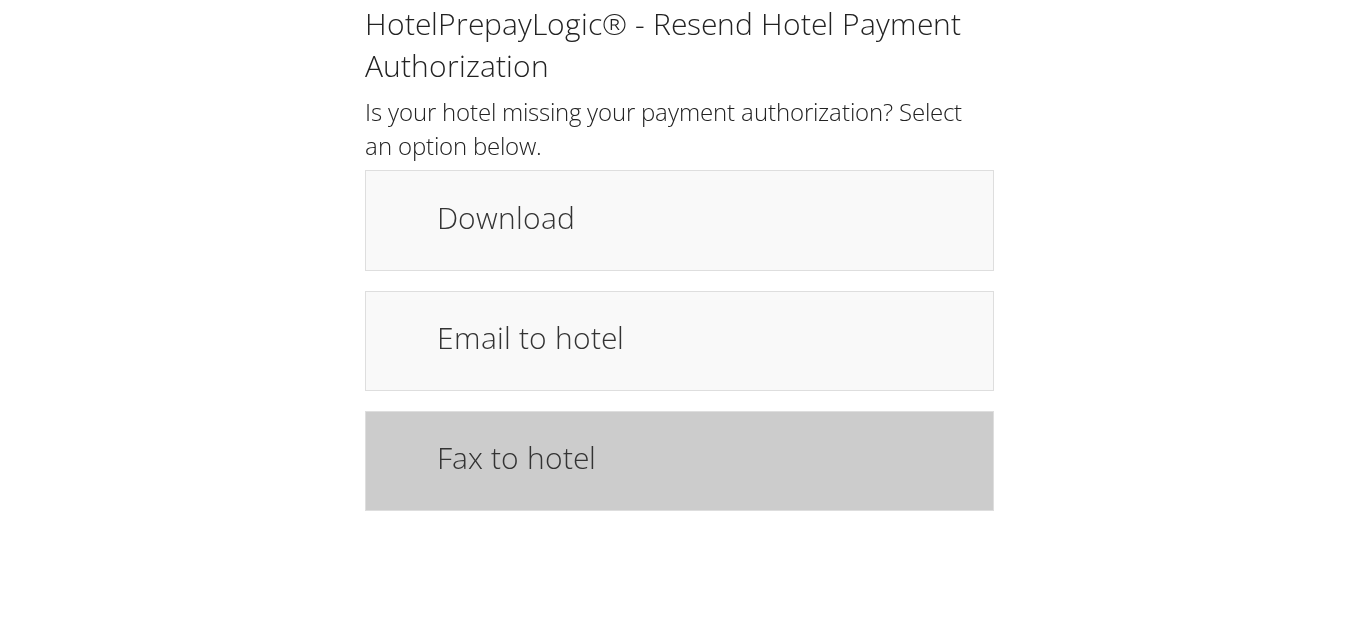 click on "Fax to hotel" at bounding box center (679, 461) 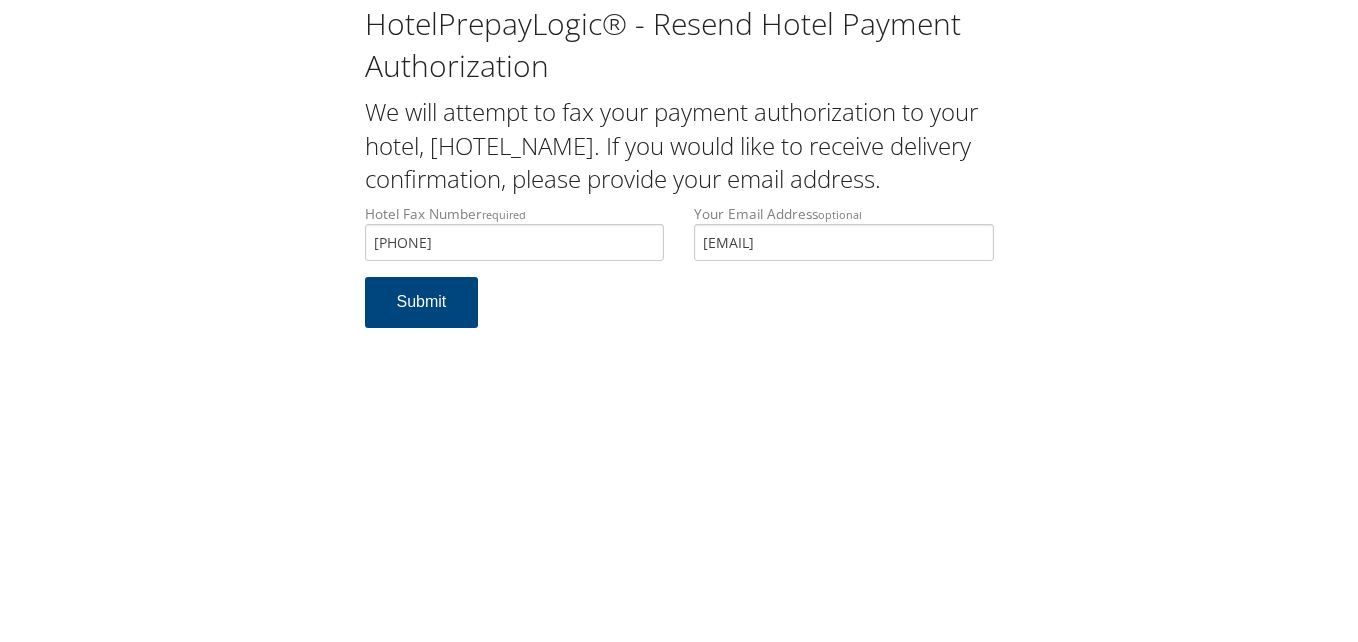 scroll, scrollTop: 0, scrollLeft: 0, axis: both 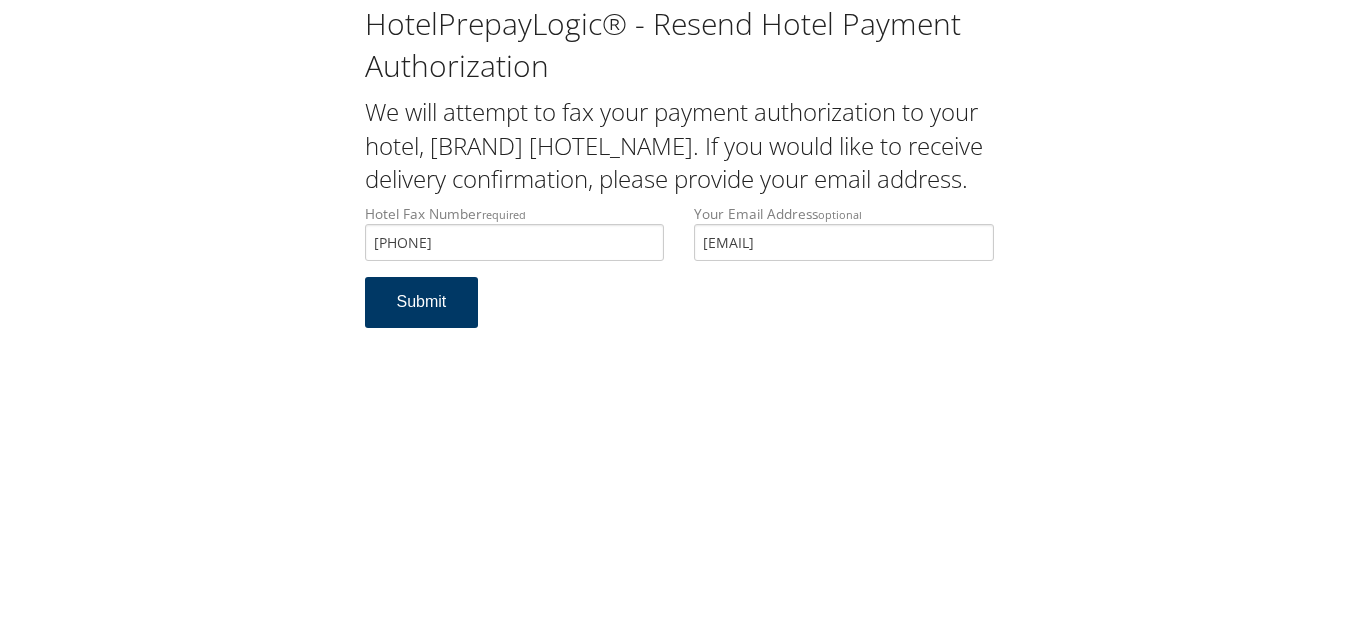 click on "Submit" at bounding box center [422, 302] 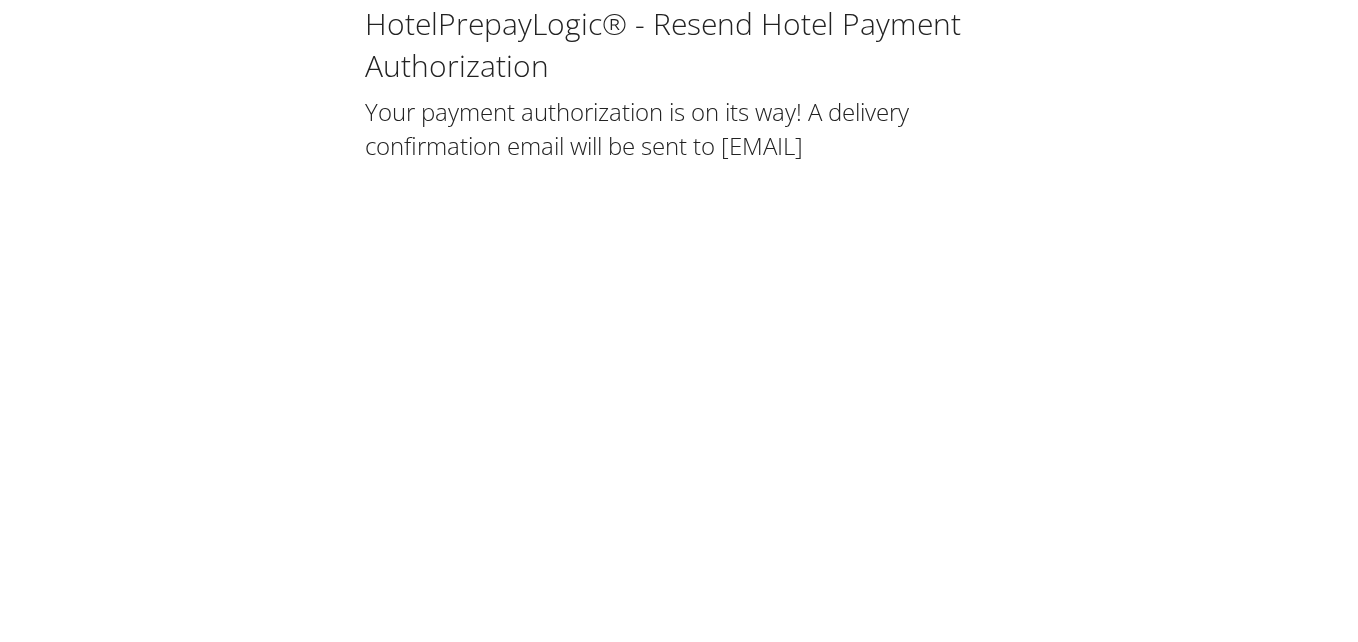 scroll, scrollTop: 0, scrollLeft: 0, axis: both 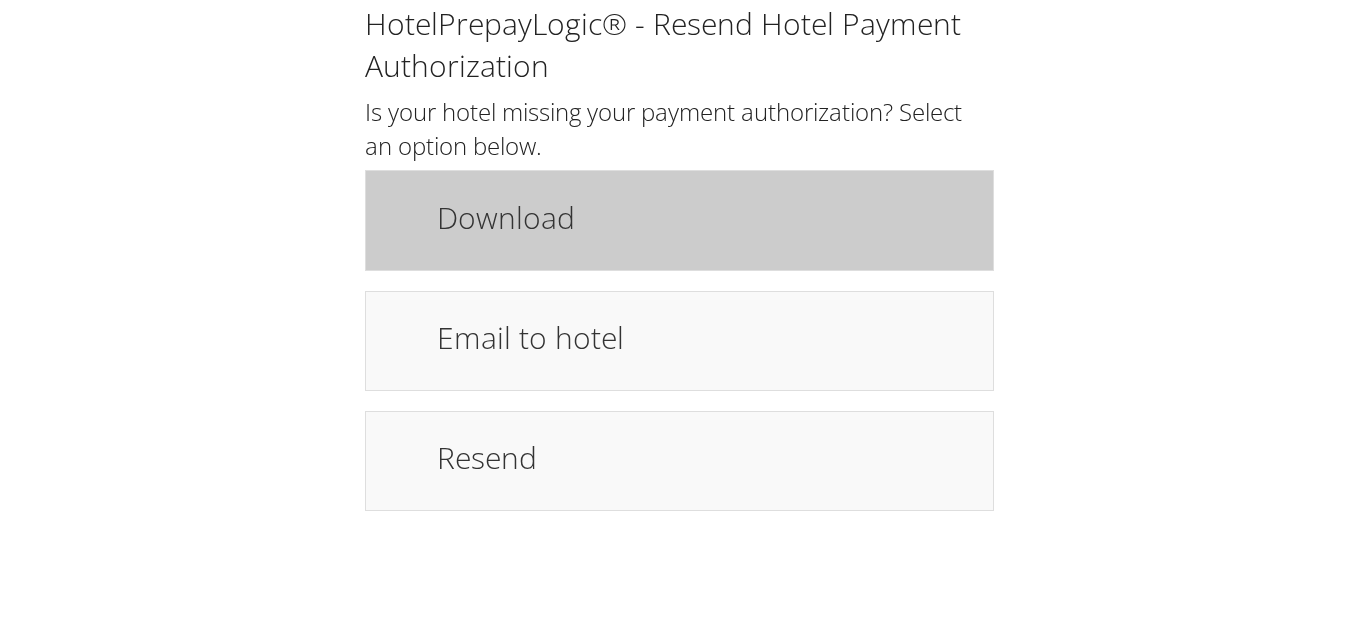 click on "Download" at bounding box center [679, 220] 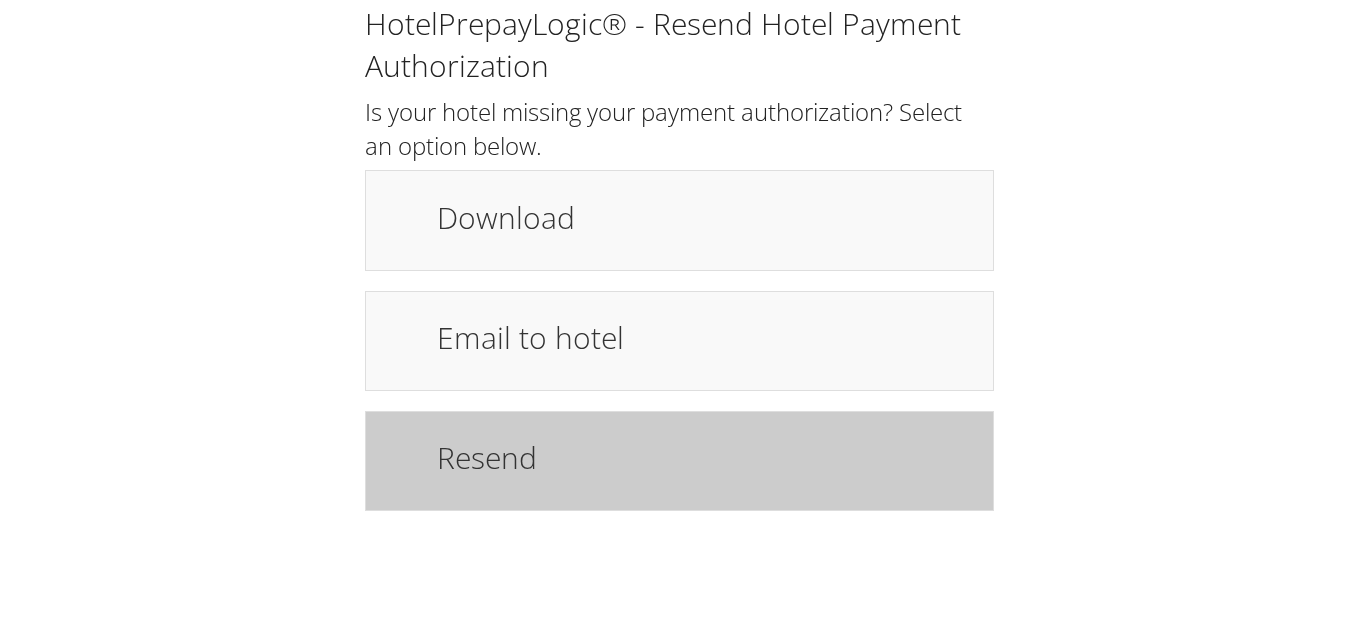 click on "Resend" at bounding box center [705, 457] 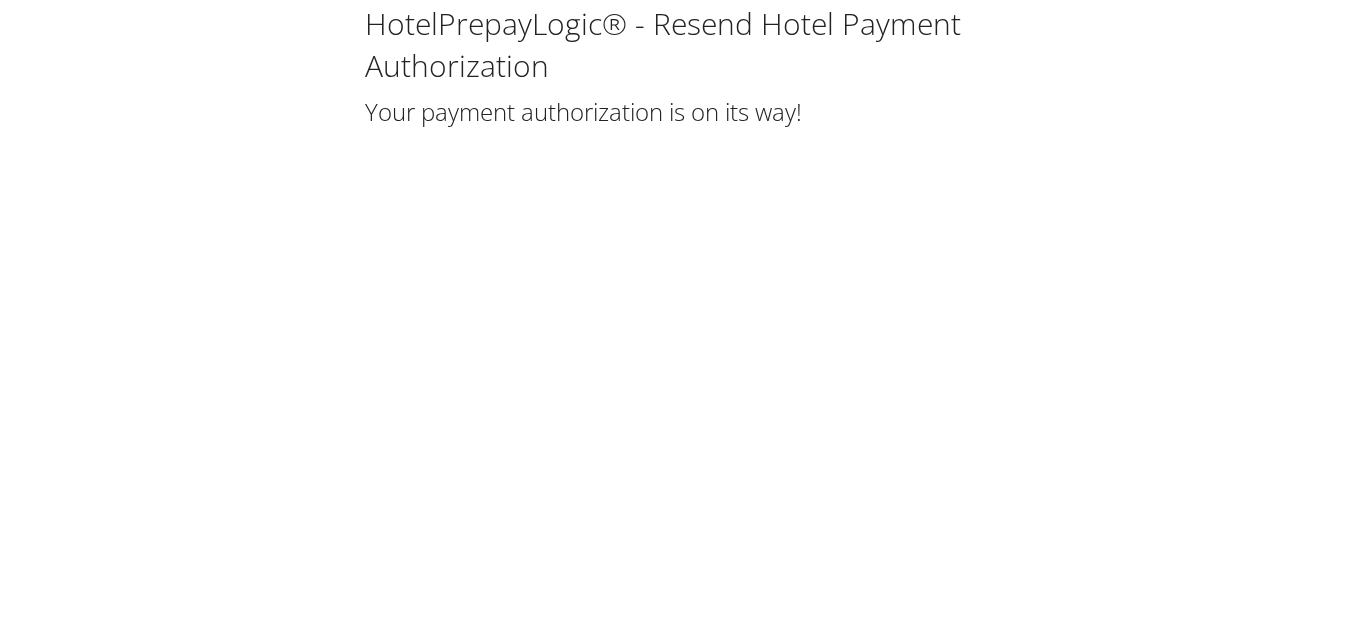 scroll, scrollTop: 0, scrollLeft: 0, axis: both 